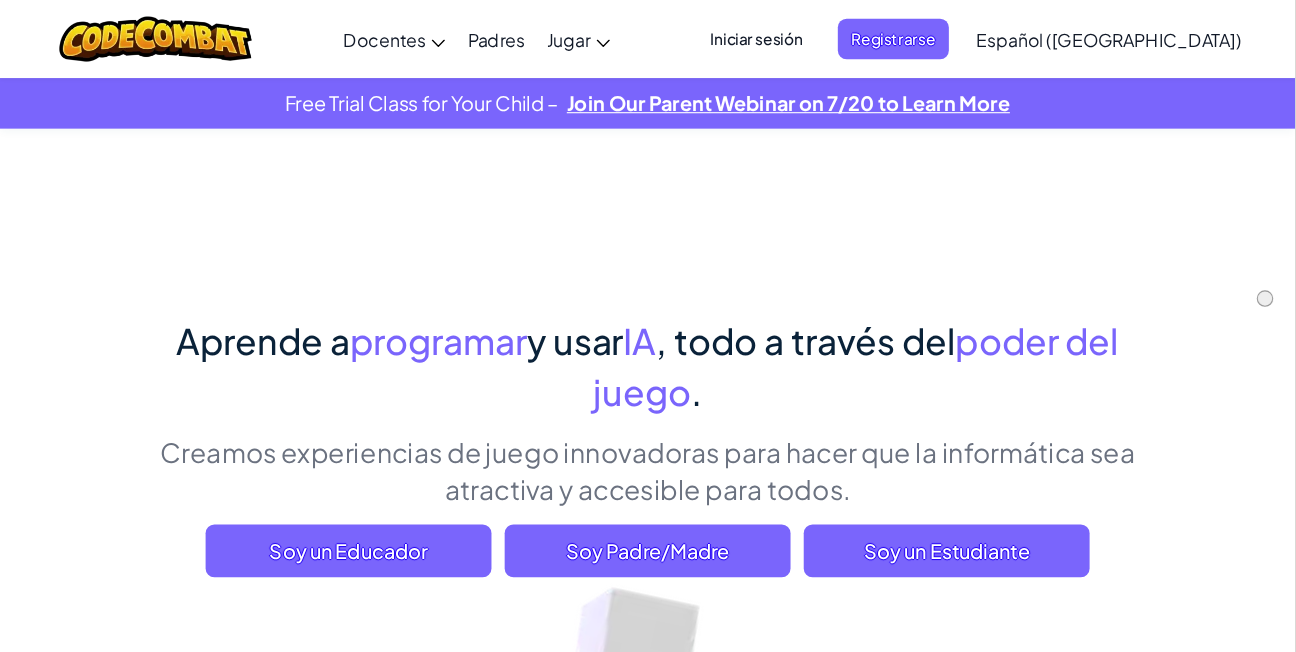 scroll, scrollTop: 0, scrollLeft: 0, axis: both 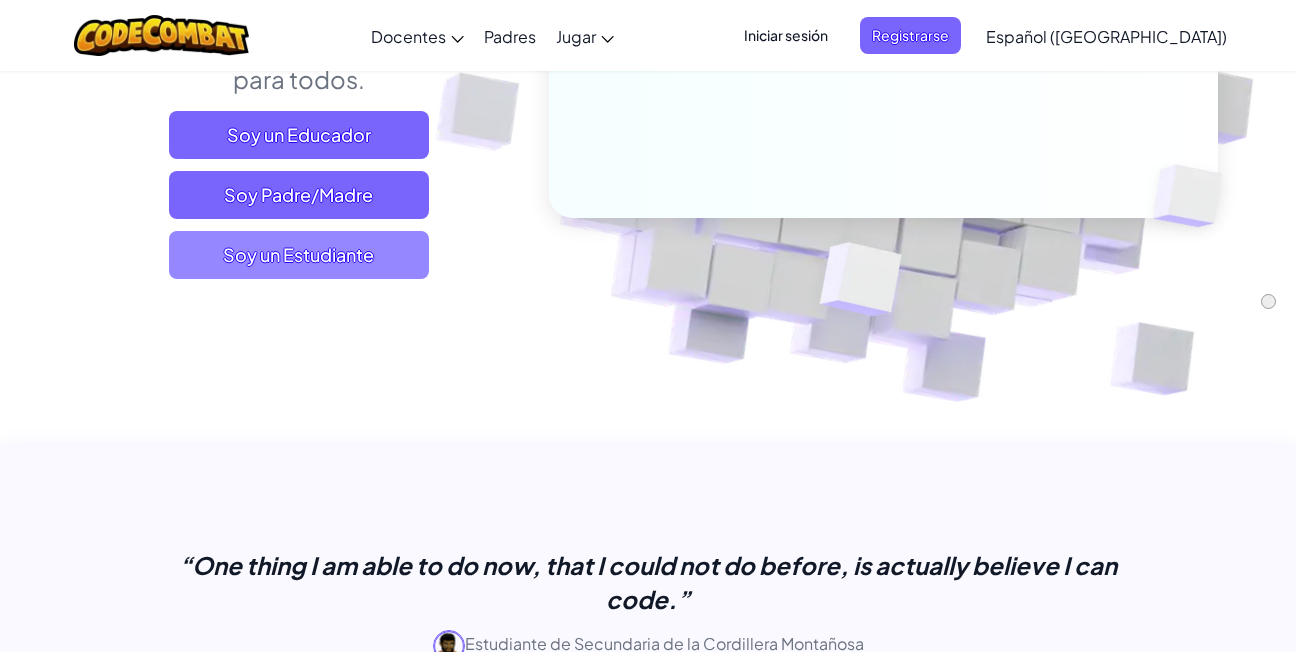 click on "Soy un Estudiante" at bounding box center (299, 255) 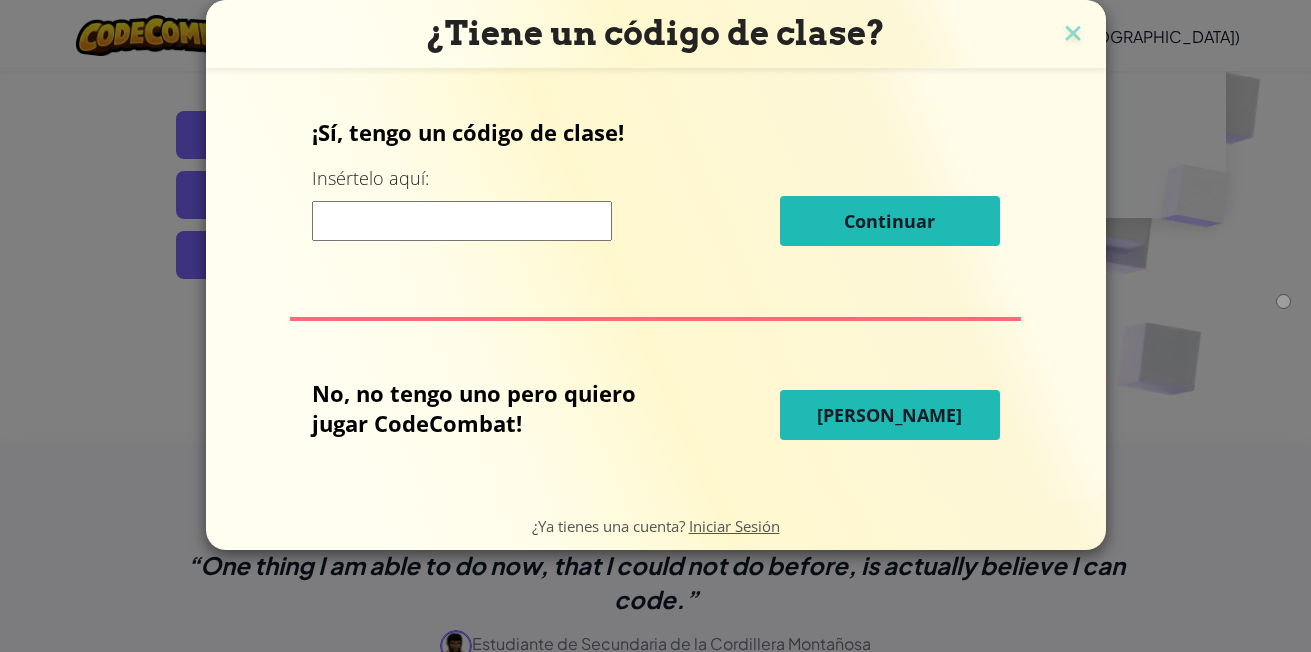click on "¿Tiene un código de clase? ¡Sí, tengo un código de clase! Insértelo aquí: Continuar No, no tengo uno pero quiero jugar CodeCombat! [PERSON_NAME] ¿Ya tienes una cuenta? Iniciar Sesión" at bounding box center (655, 326) 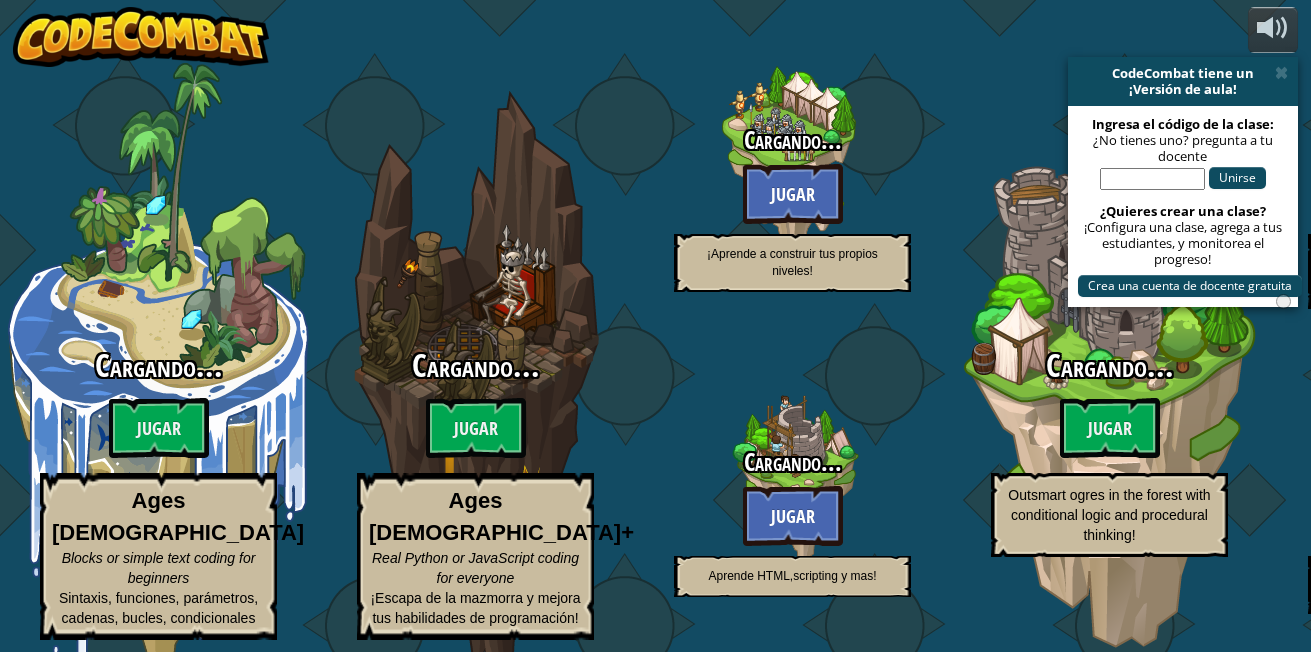 select on "es-419" 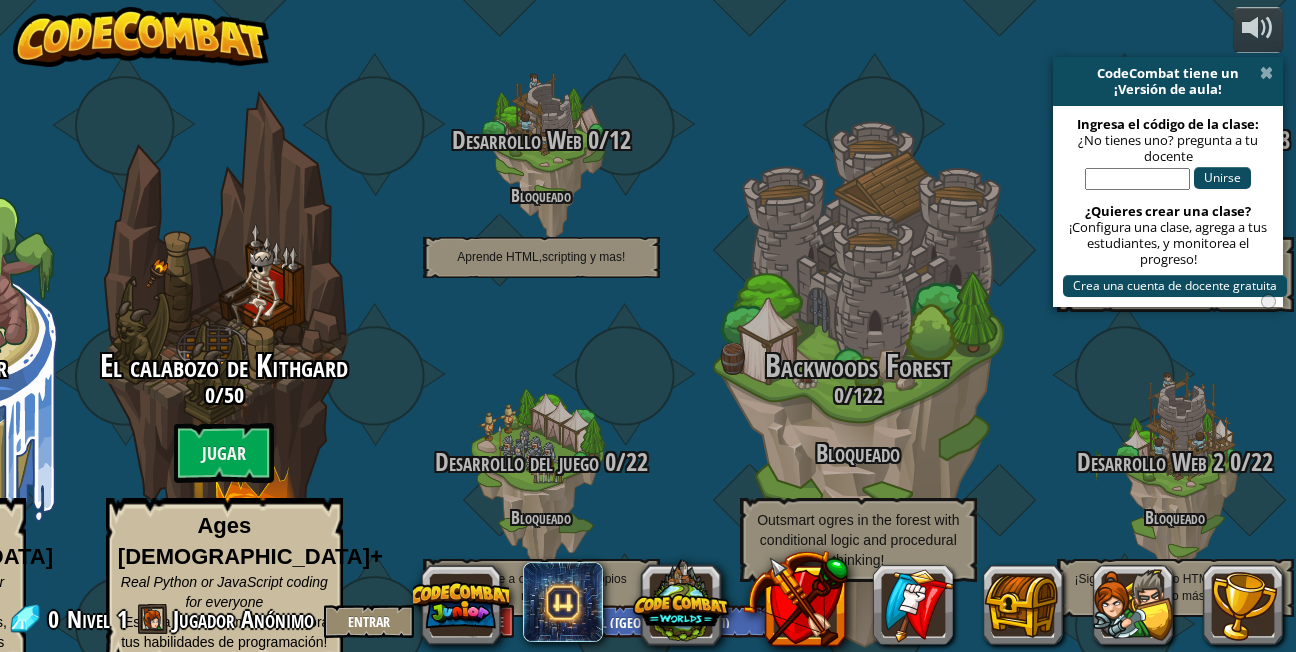 click at bounding box center [1266, 73] 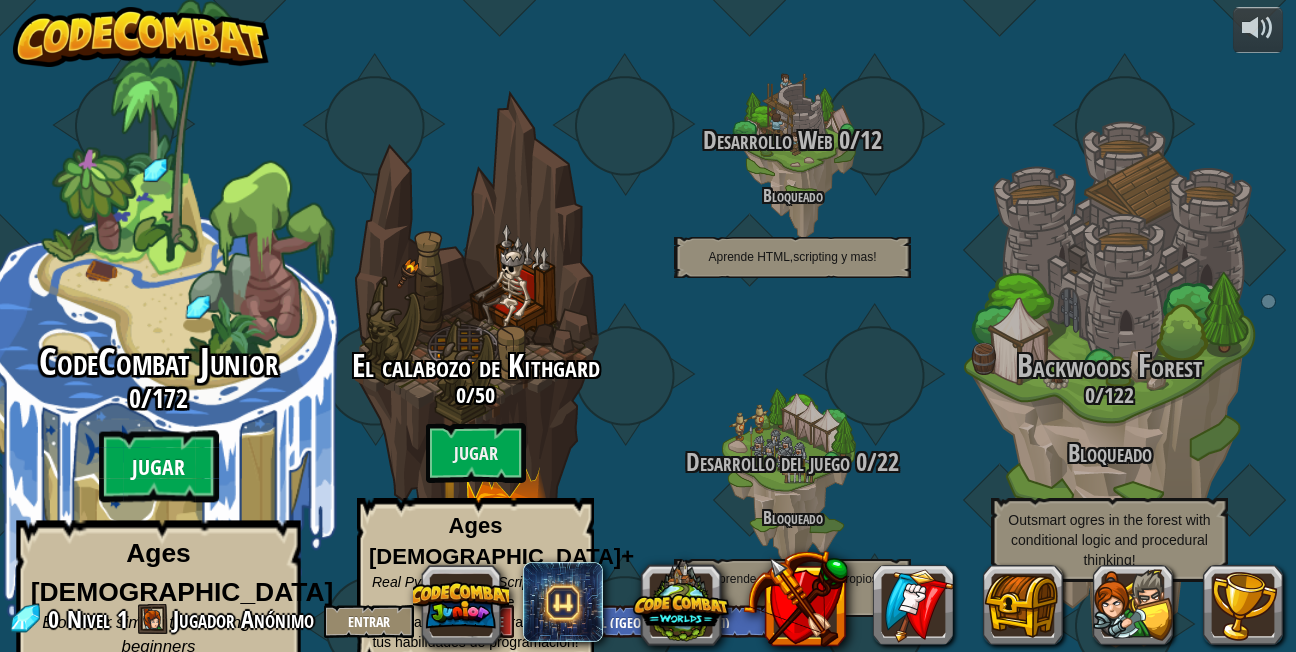 click on "Jugar" at bounding box center [159, 467] 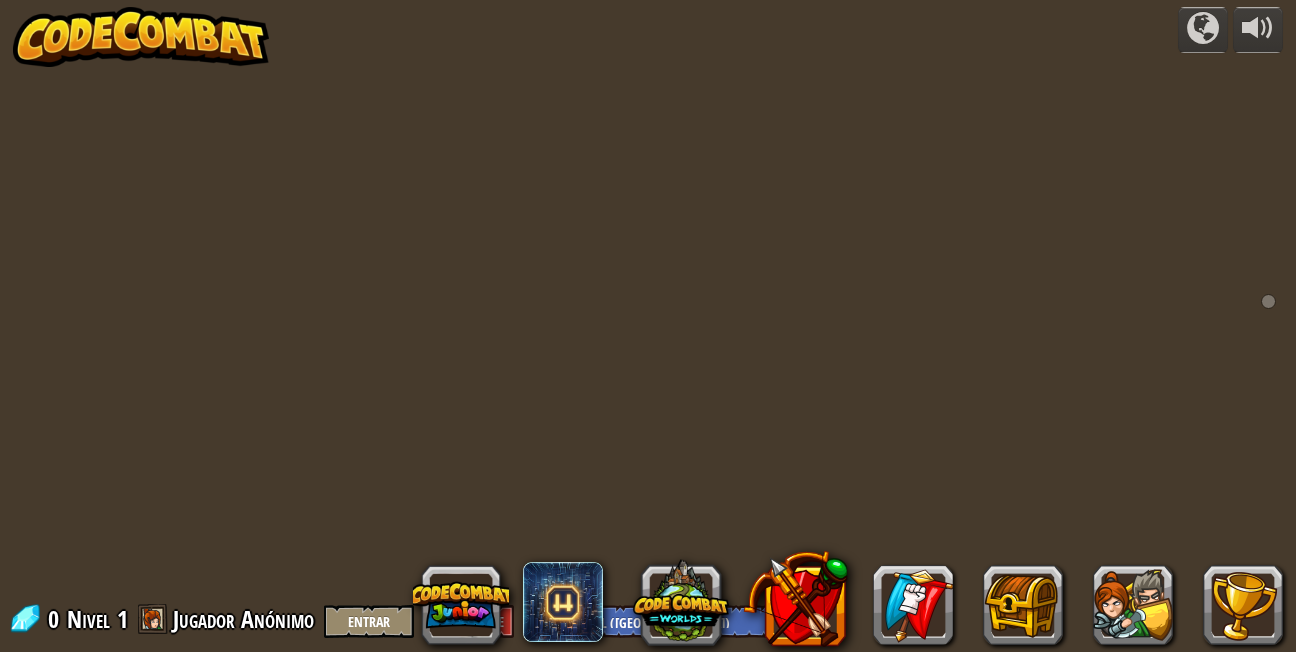 select on "es-419" 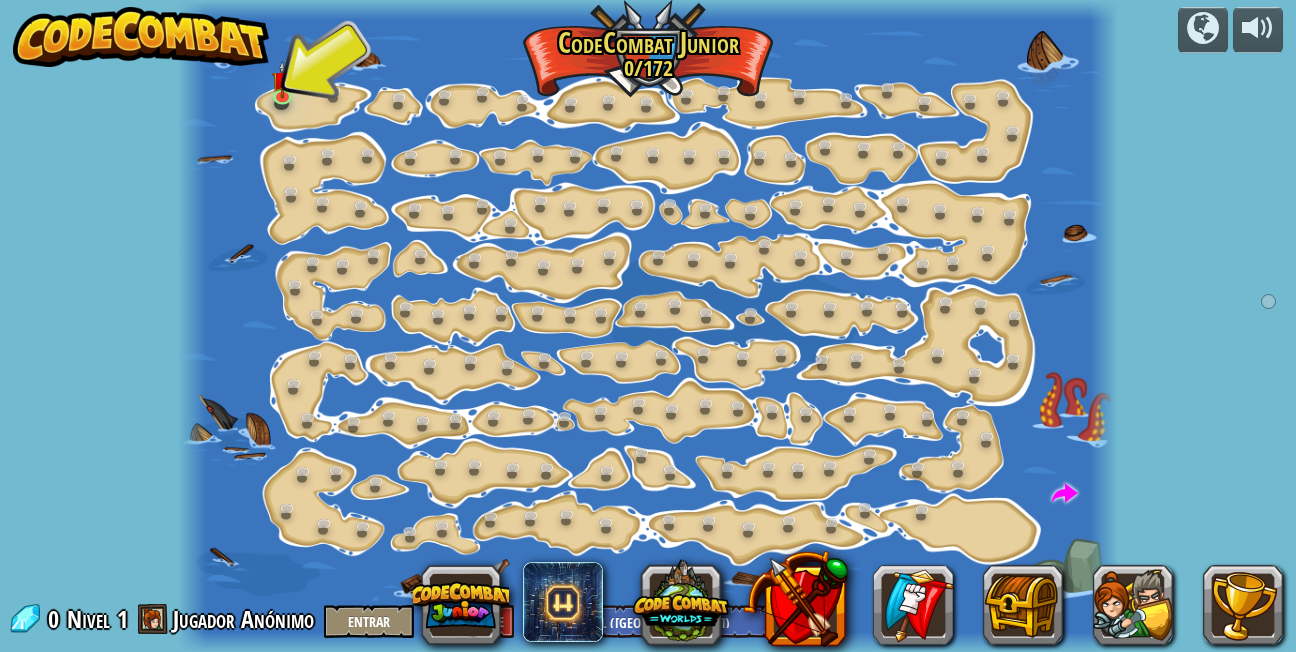 click on "powered by Cambio de Paso (Bloqueado) Cambiar los argumentos del step.
Ve inteligentemente (Bloqueado) ¡Ahora sí estamos caminando de verdad!
Vamos vamos vamos (Bloqueado) Ve por más gemas.
Brillante (Bloqueado) ¡Mira todas estas gemas!
Camina para olvidarlo (Bloqueado) Una caminata larga; ¿podemos acelerar esto?
Excursionista (Bloqueado) Practica esos pasos.
Codo   (Bloqueado) Dos pasos a la vez.
Giros (Bloqueado) Solo sigue la orilla y estarás bien.
Pasos (Bloqueado) Ve más de un paso a la vez.
La Gema ¡Aprende a programar a tu héroe!
[PERSON_NAME] Largo (Bloqueado) ¡Programar de manera inteligente supera programar de manera extensa!
Dos gemas (Bloqueado) Muévete un poco más para agarrar dos gemas.
[GEOGRAPHIC_DATA][PERSON_NAME] (Bloqueado) Ve más de un paso a la vez.
X Marca el Lugar (Bloqueado) Get to the raft!
[PERSON_NAME] (Bloqueado) ¡Rodeado por gemas!
Dar la vuelta (Bloqueado) ¿No puedes pasar por ello? Ve alrededor.
Primeras Gemas (Bloqueado)
." at bounding box center (648, 326) 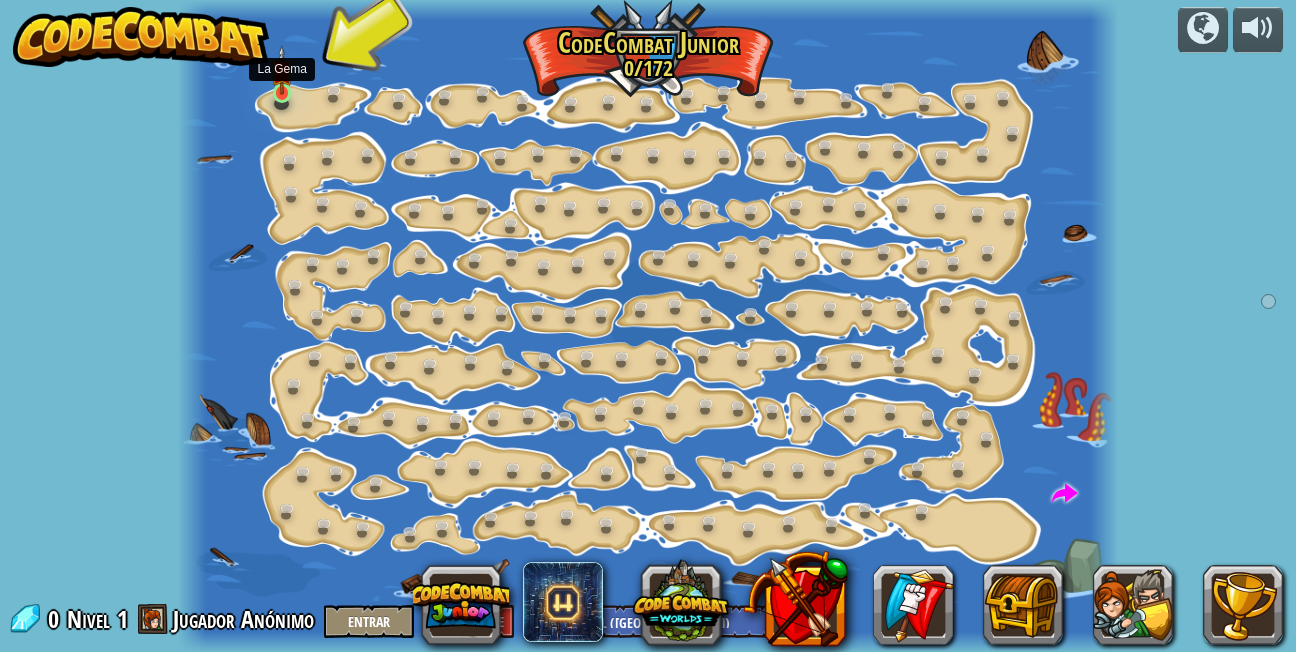click at bounding box center (282, 70) 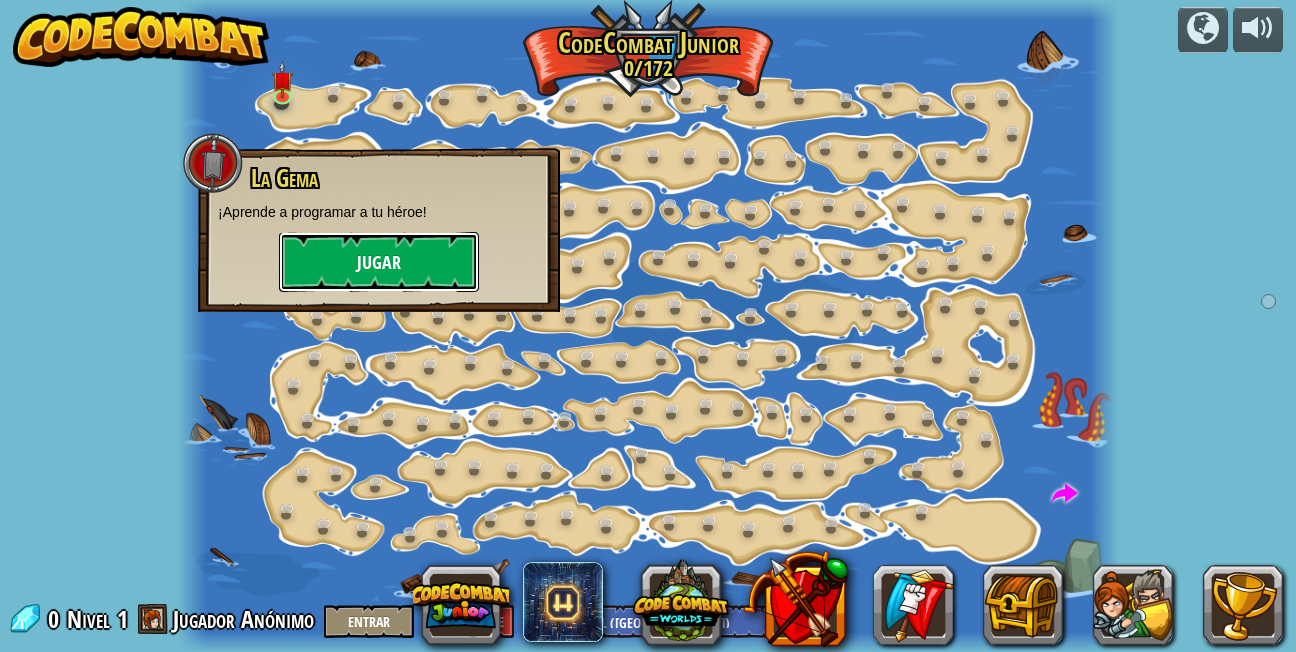 click on "Jugar" at bounding box center (379, 262) 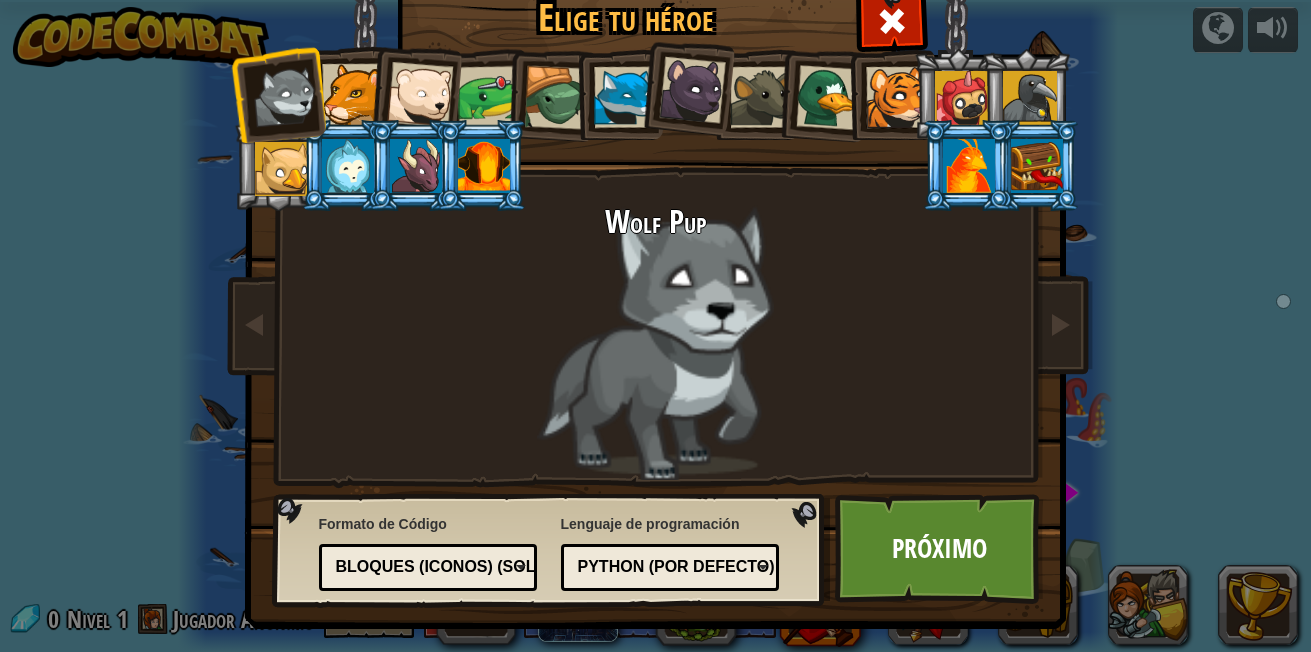 click at bounding box center [352, 94] 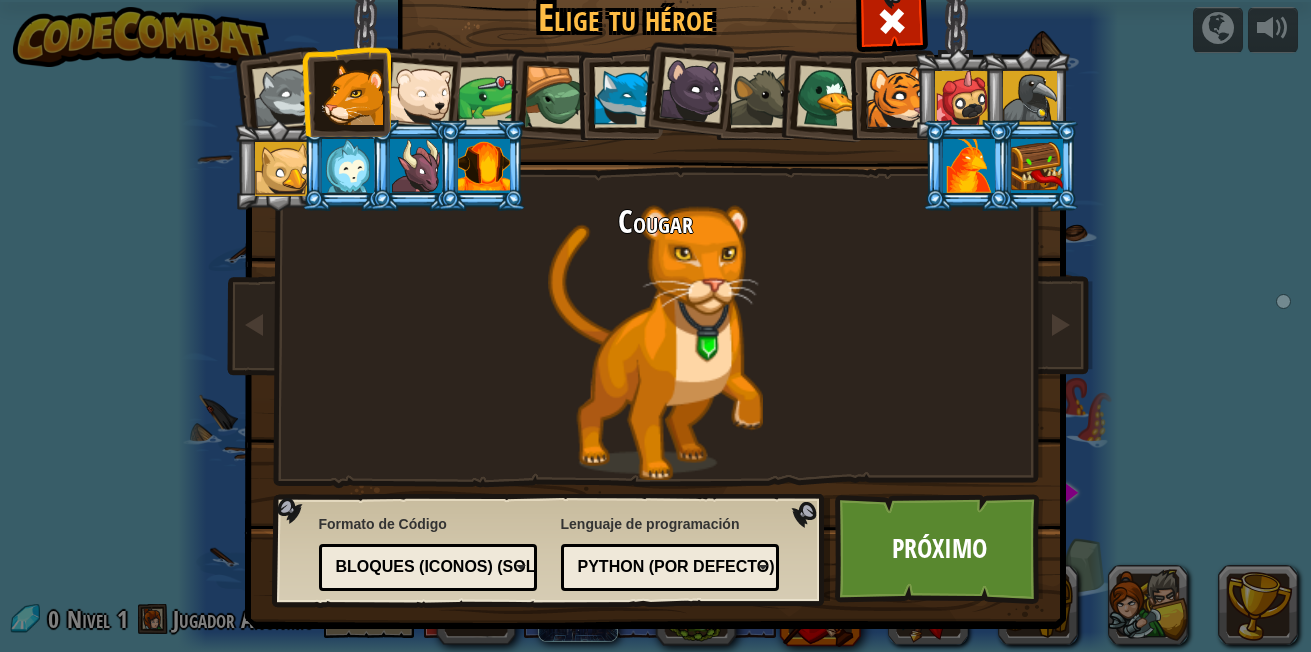 click at bounding box center (420, 95) 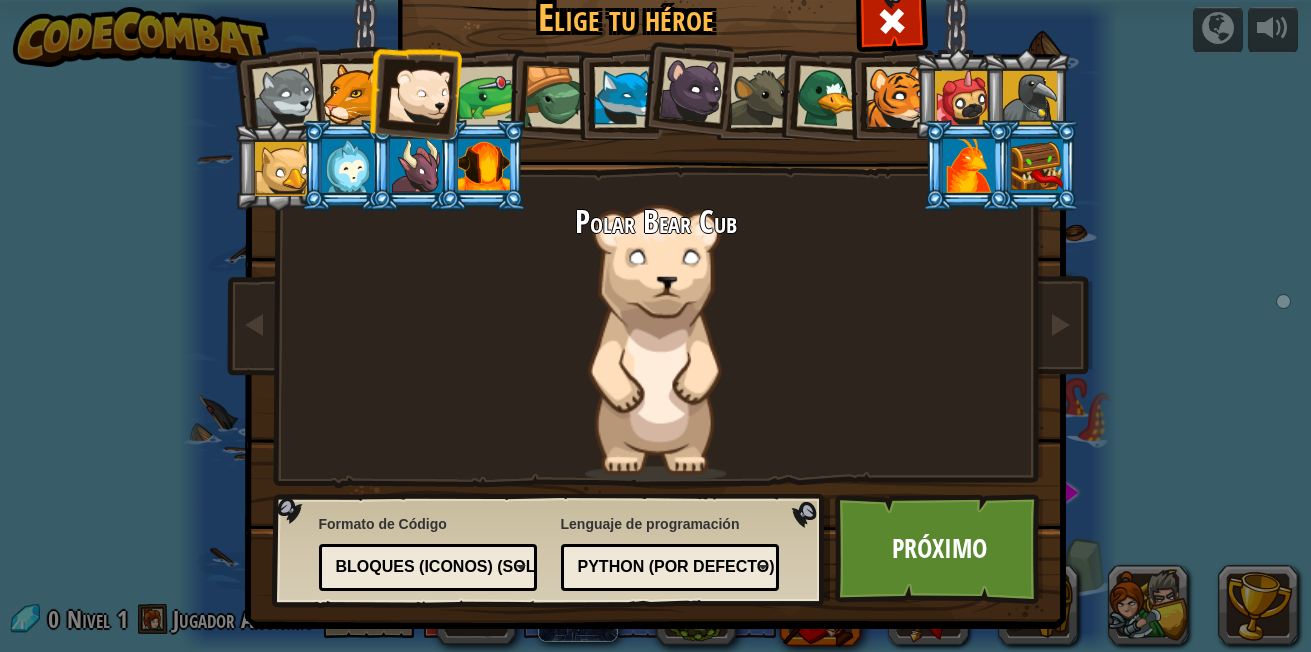 click at bounding box center [691, 90] 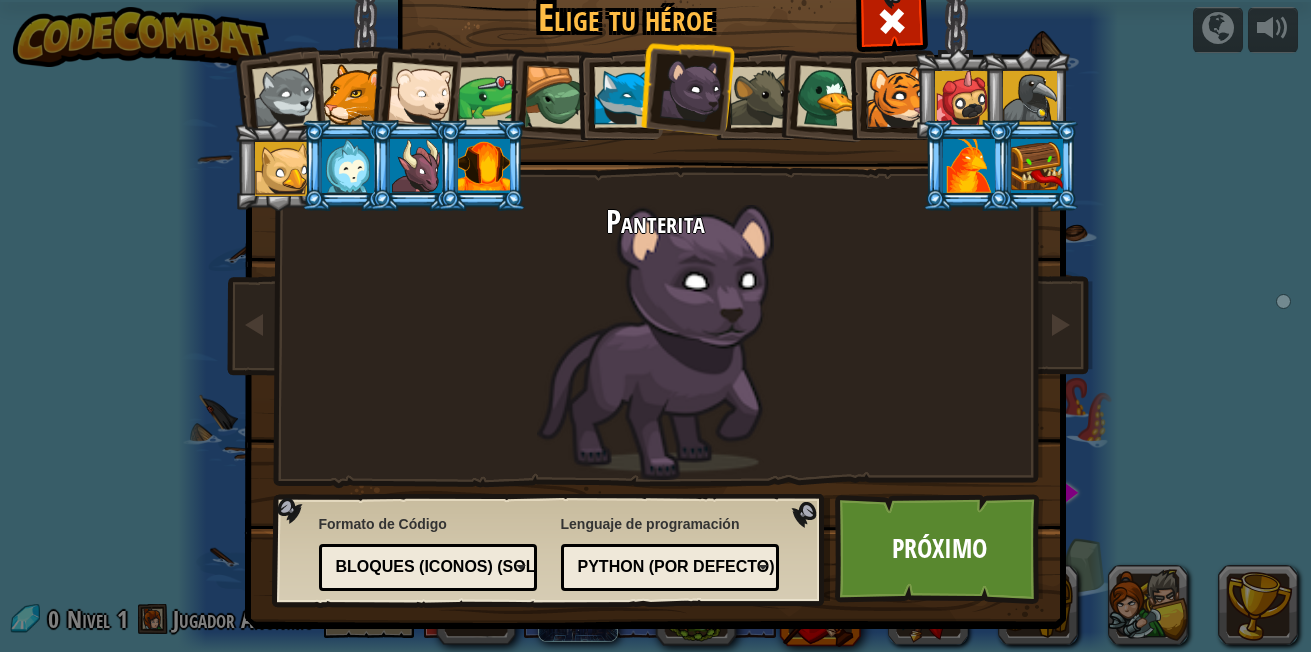 click at bounding box center (352, 94) 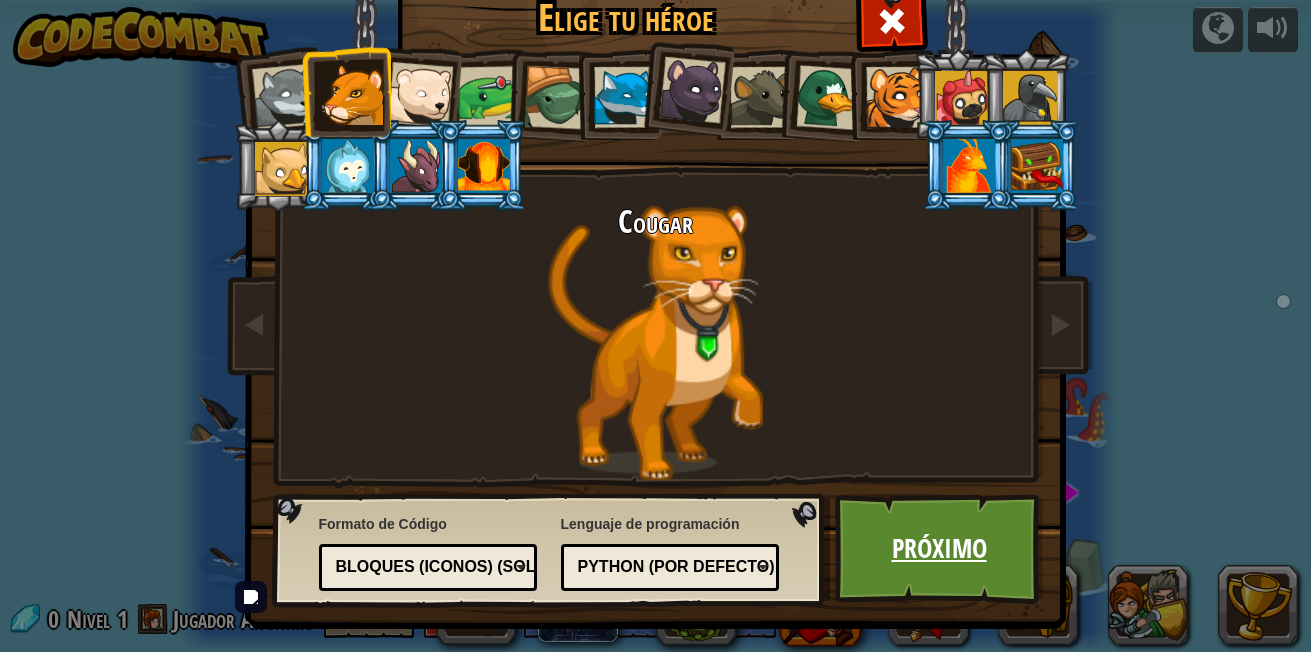 click on "Próximo" at bounding box center [939, 549] 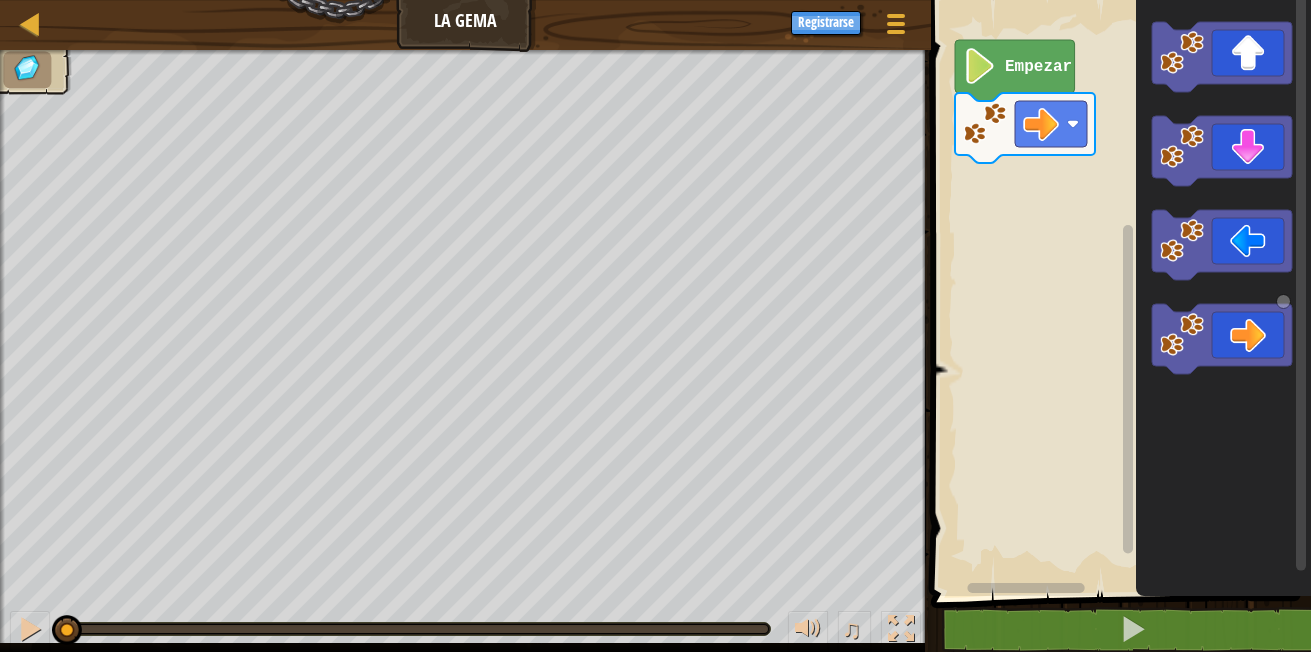 click 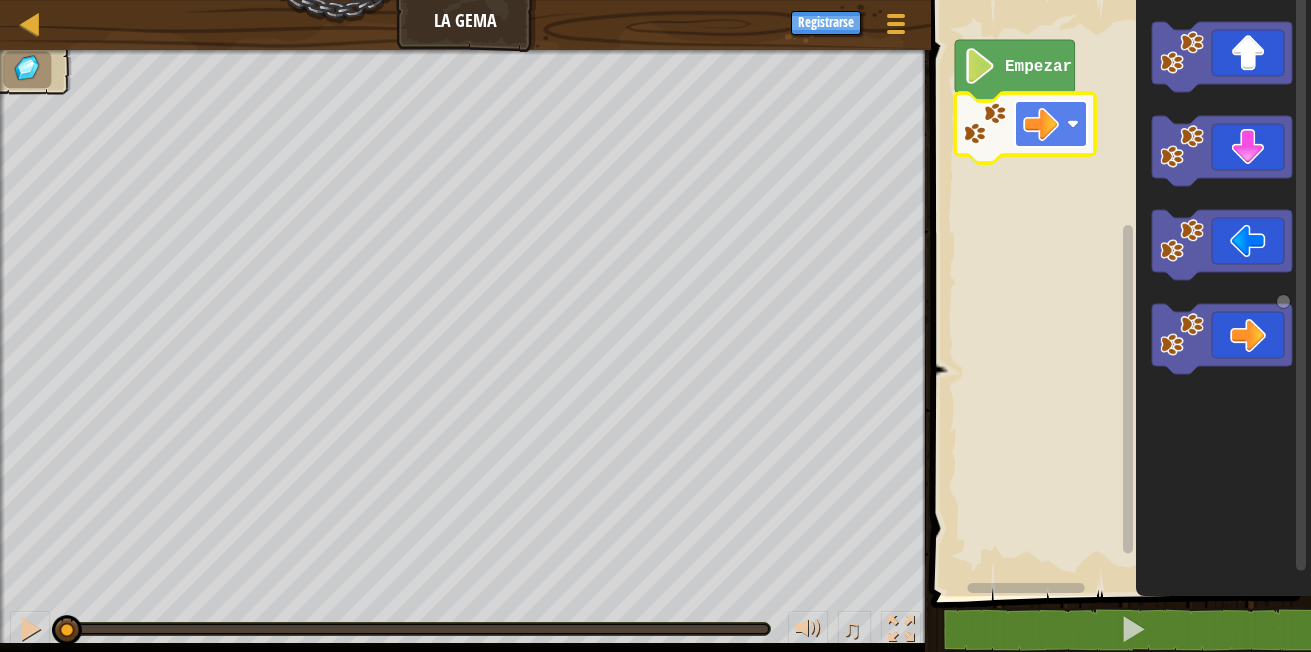 click 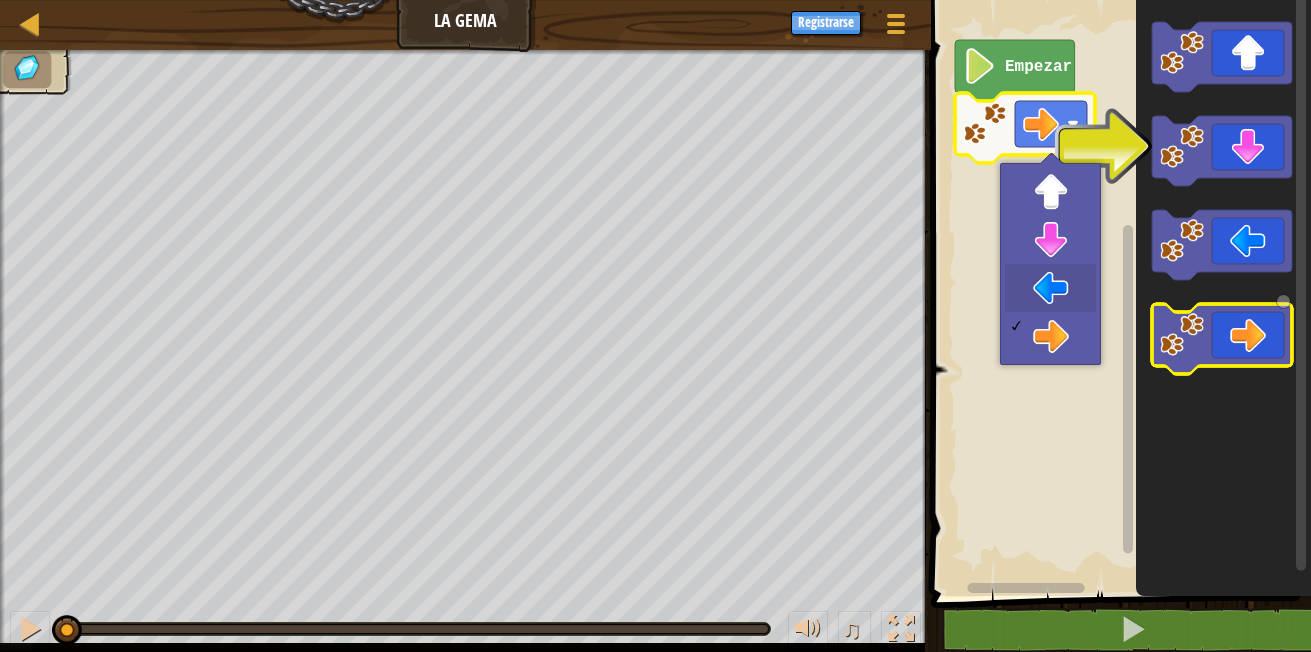 click 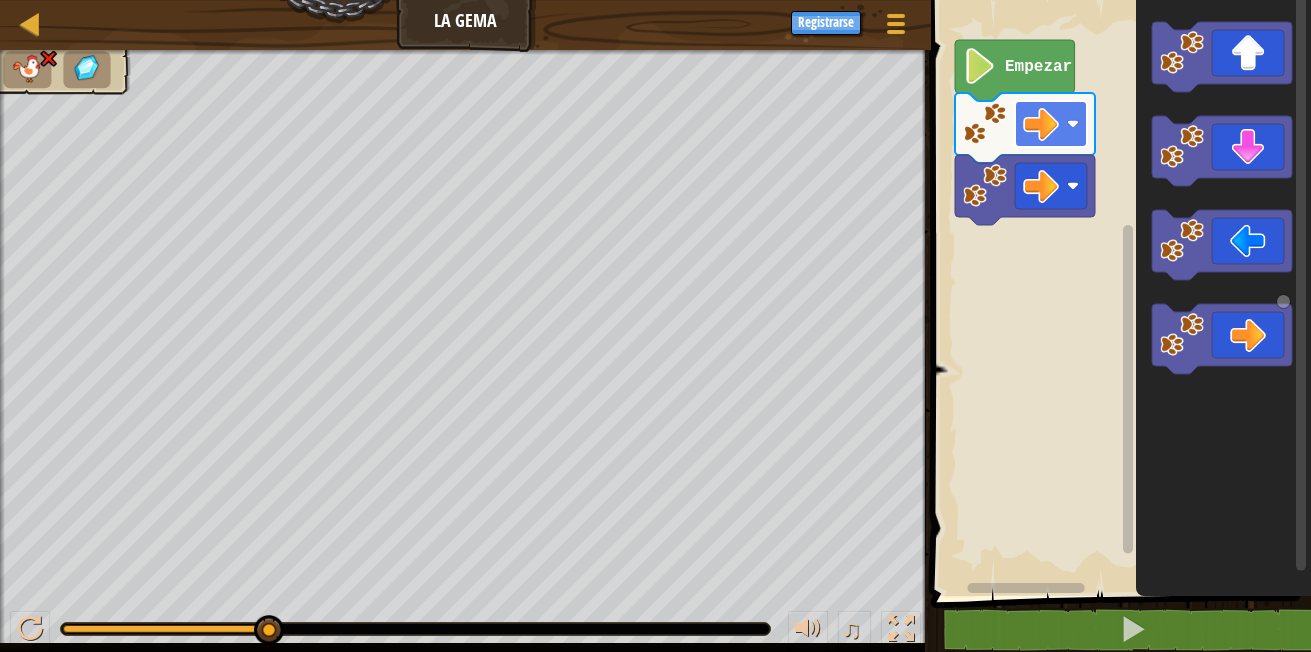 click 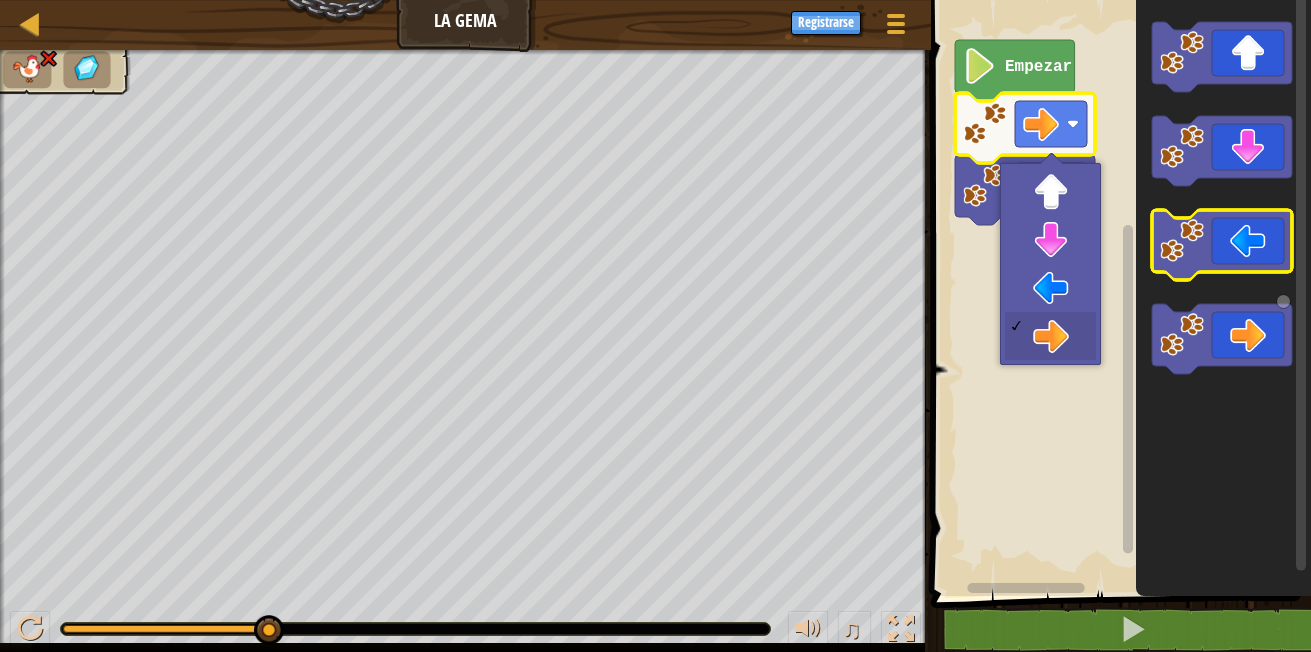 click 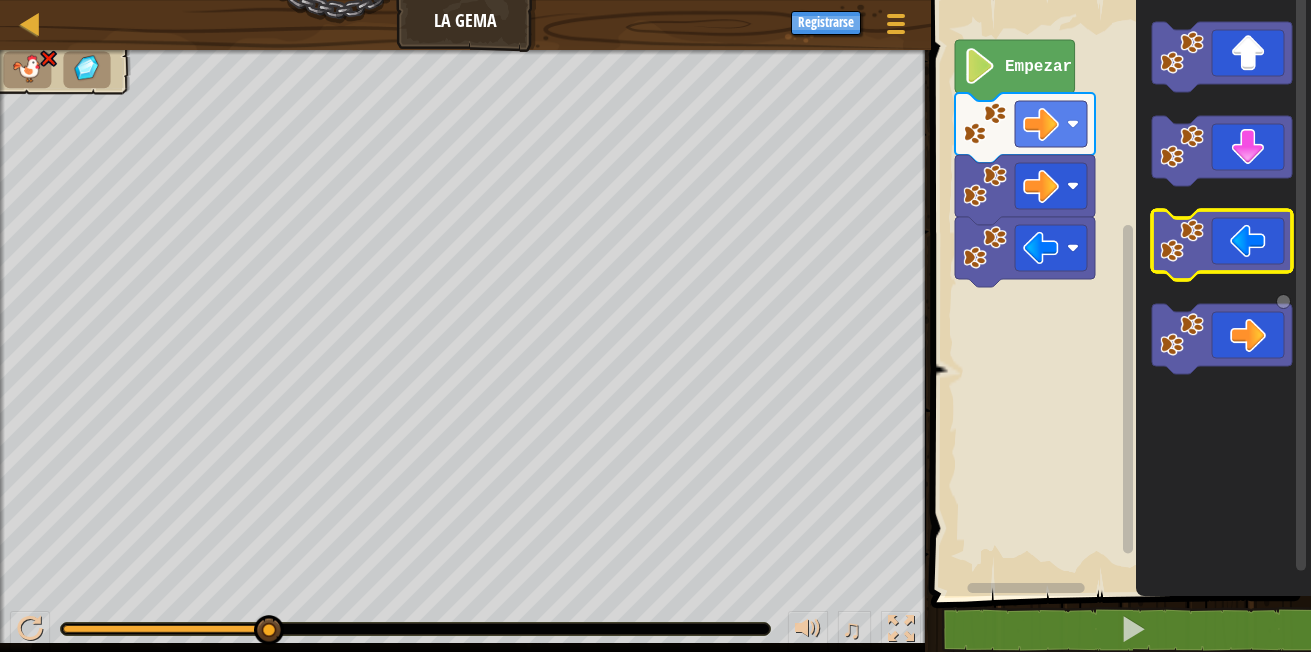 click 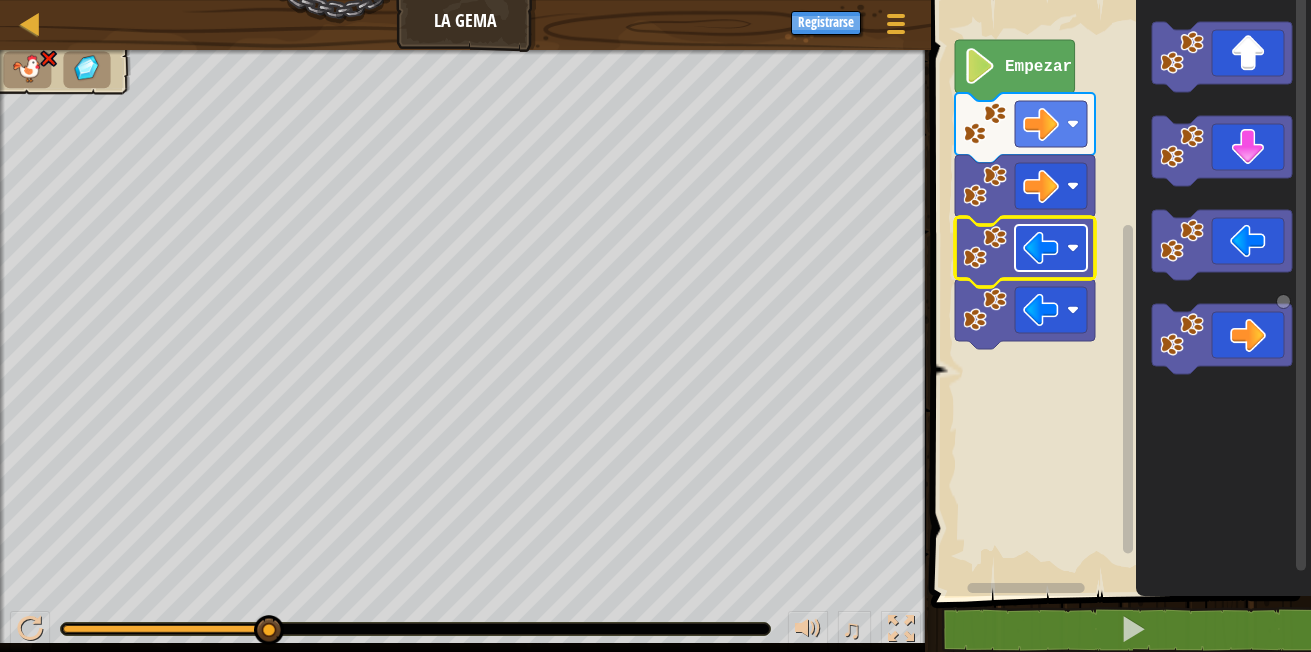 click 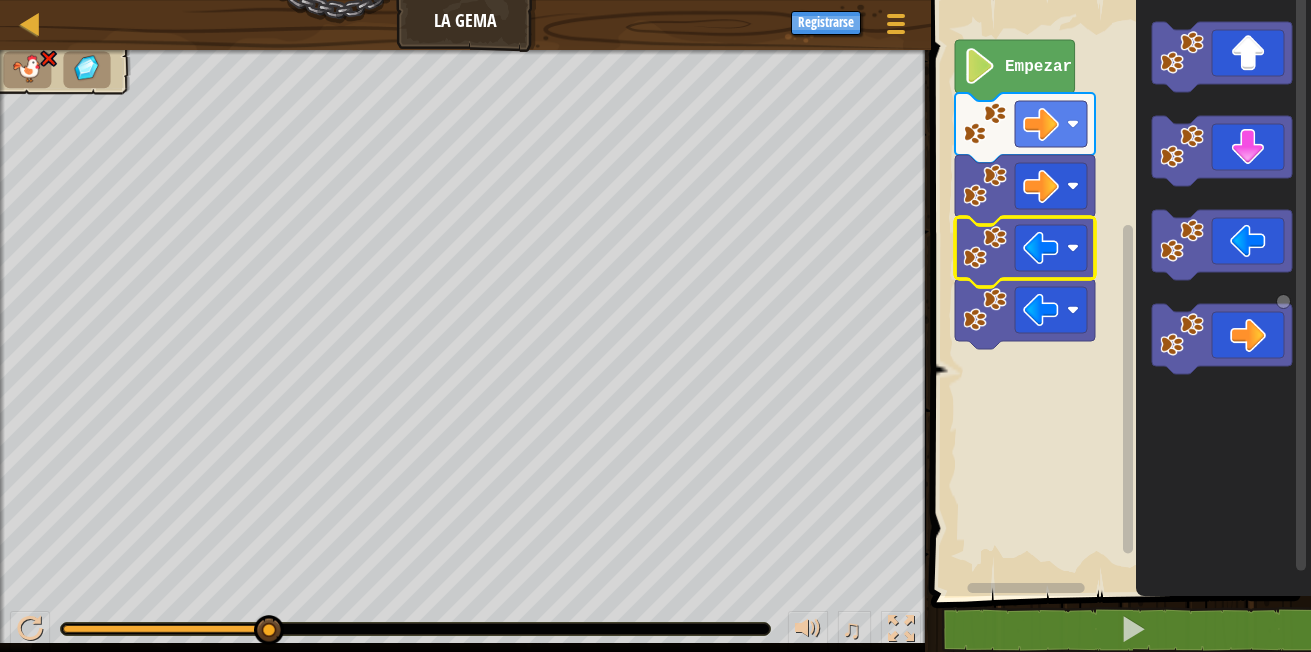 click 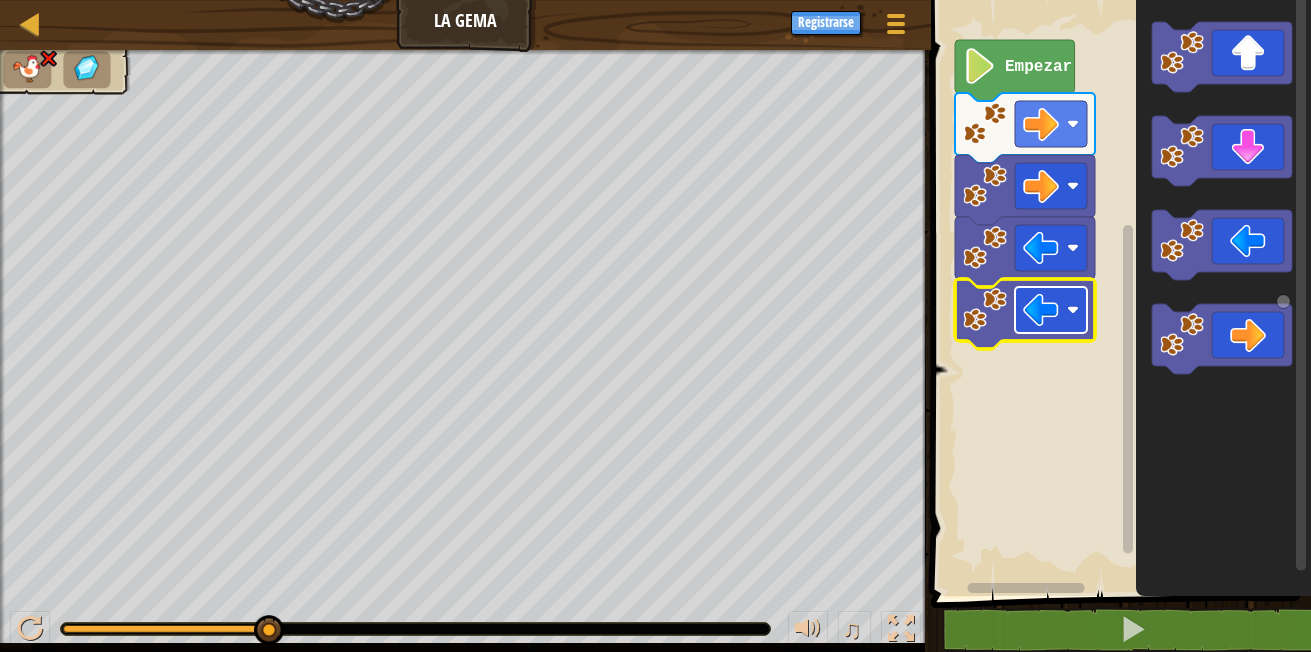 click 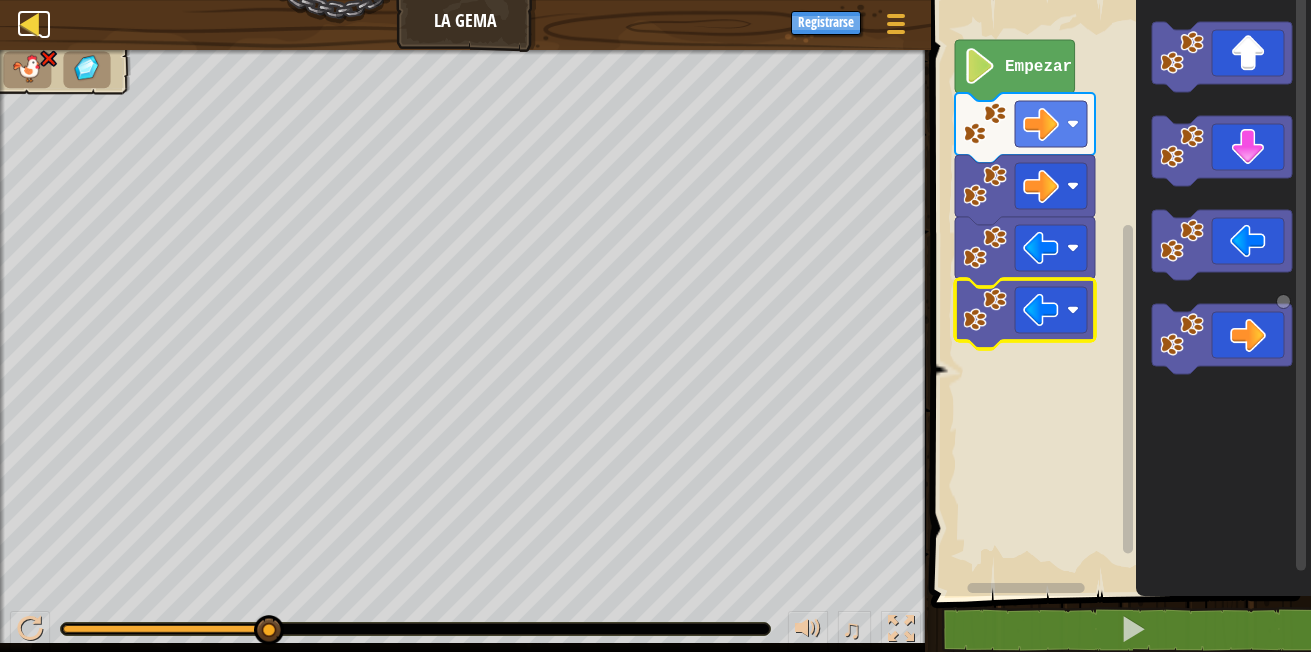 click at bounding box center [30, 23] 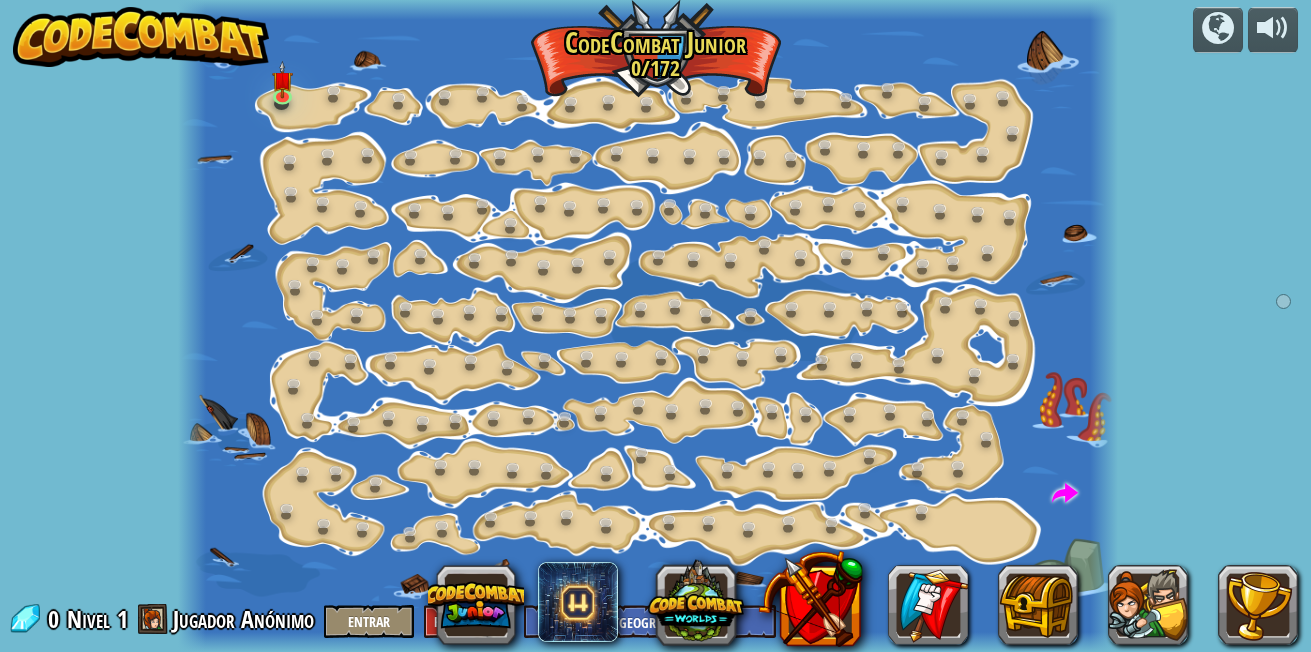 select on "es-419" 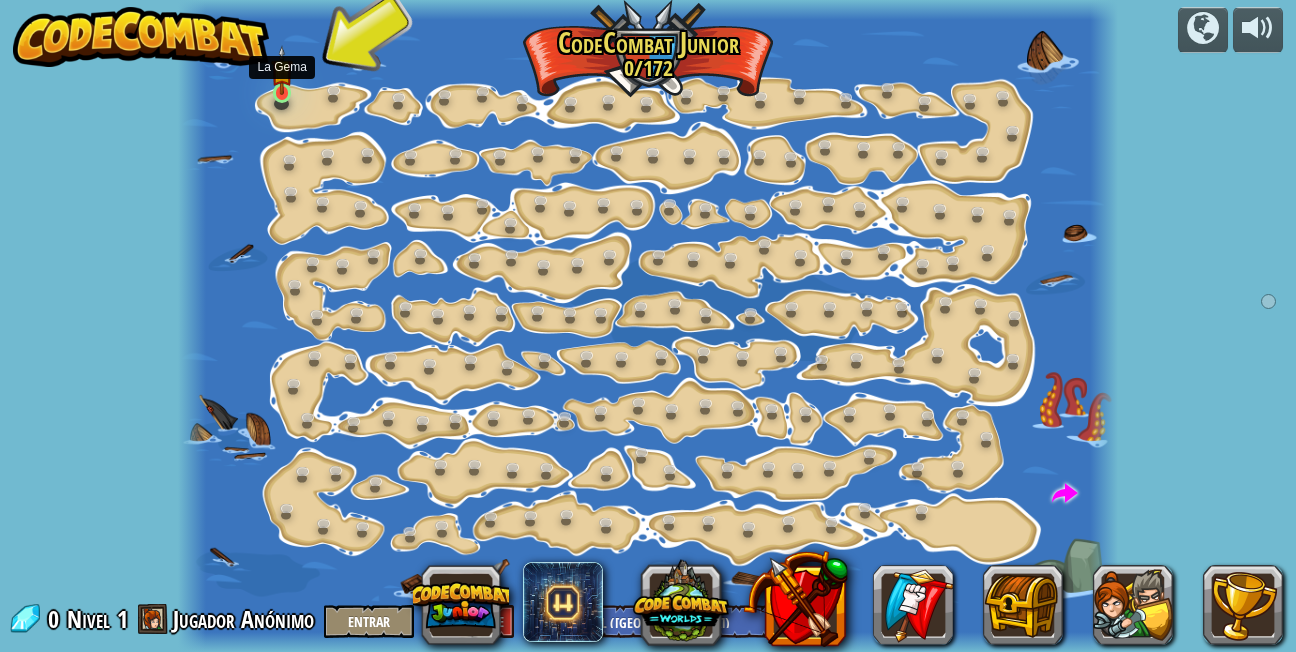 click at bounding box center (282, 70) 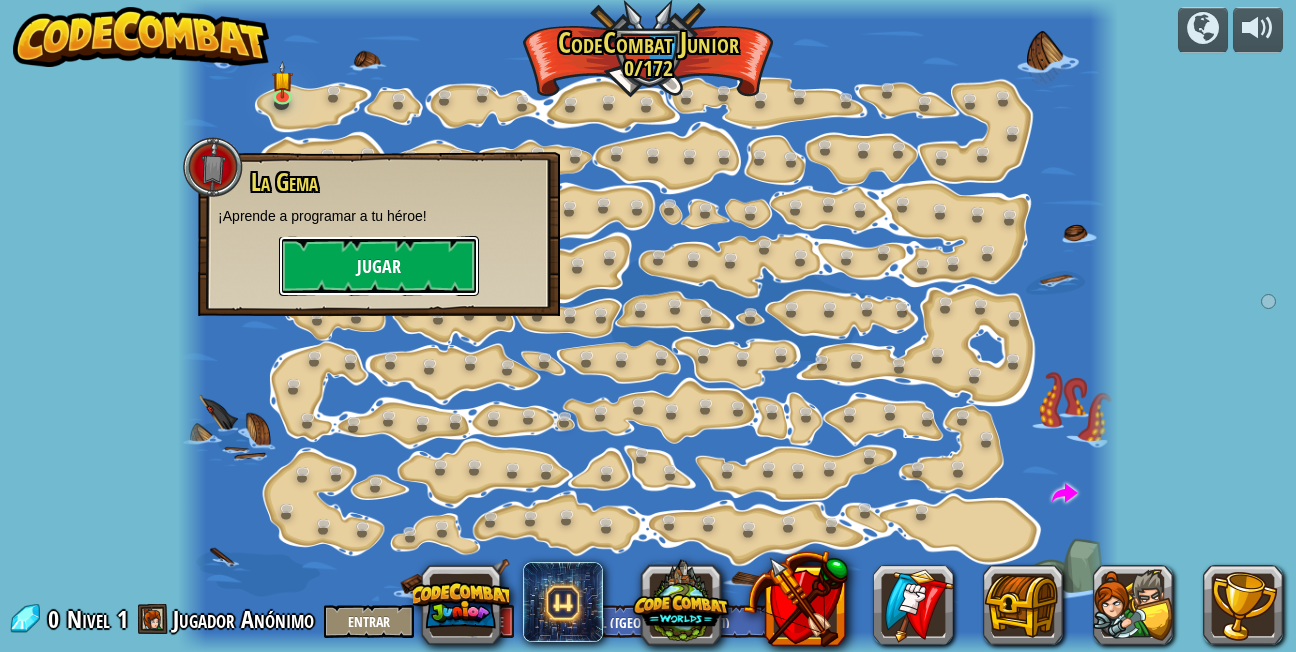 click on "Jugar" at bounding box center [379, 266] 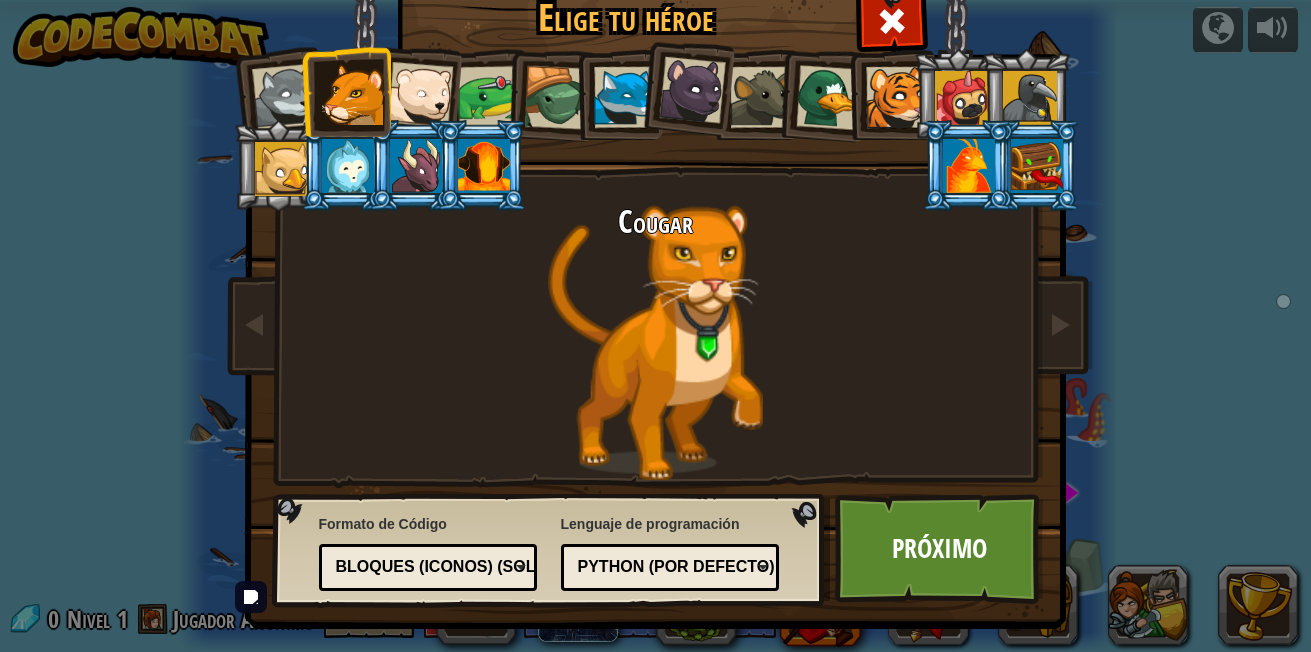 click on "Python (por Defecto)" at bounding box center (664, 567) 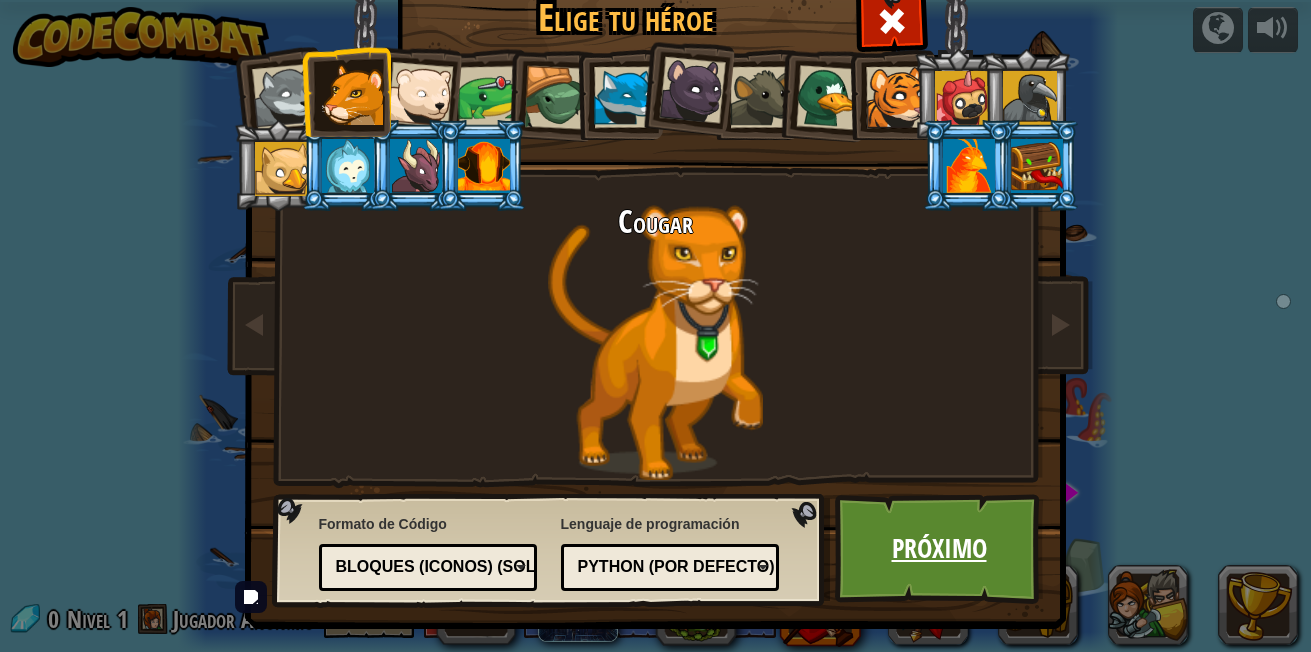 click on "Próximo" at bounding box center (939, 549) 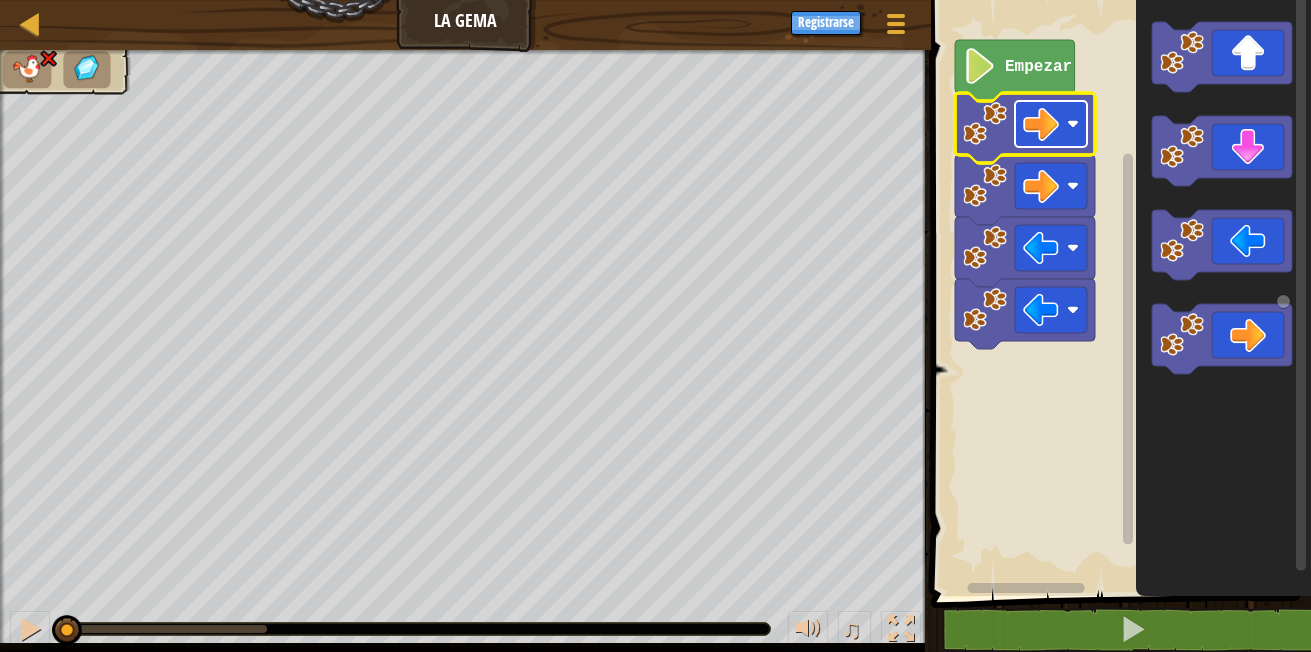 click 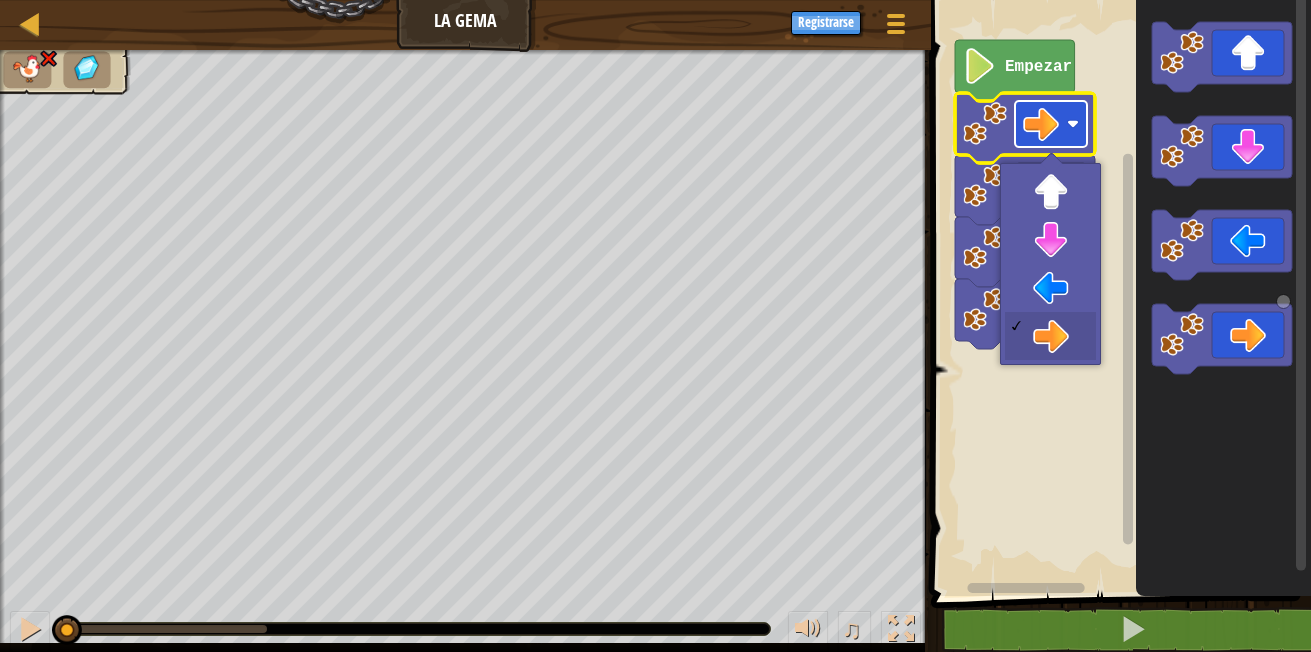 click 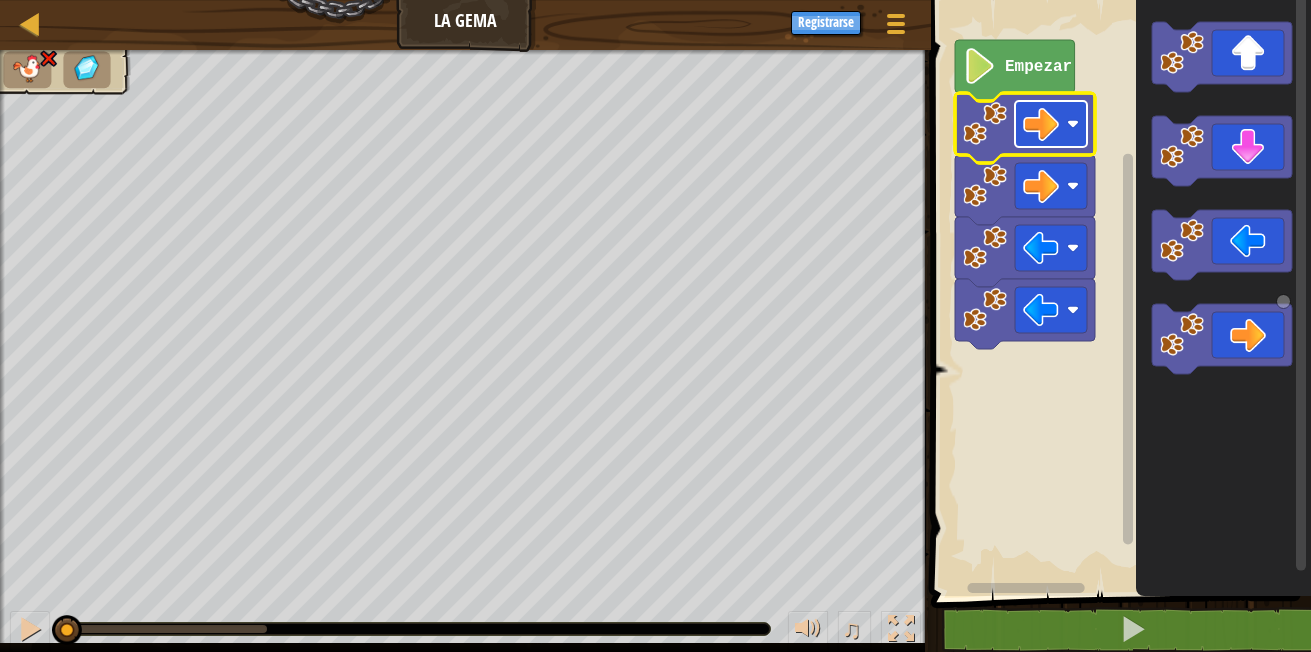 click 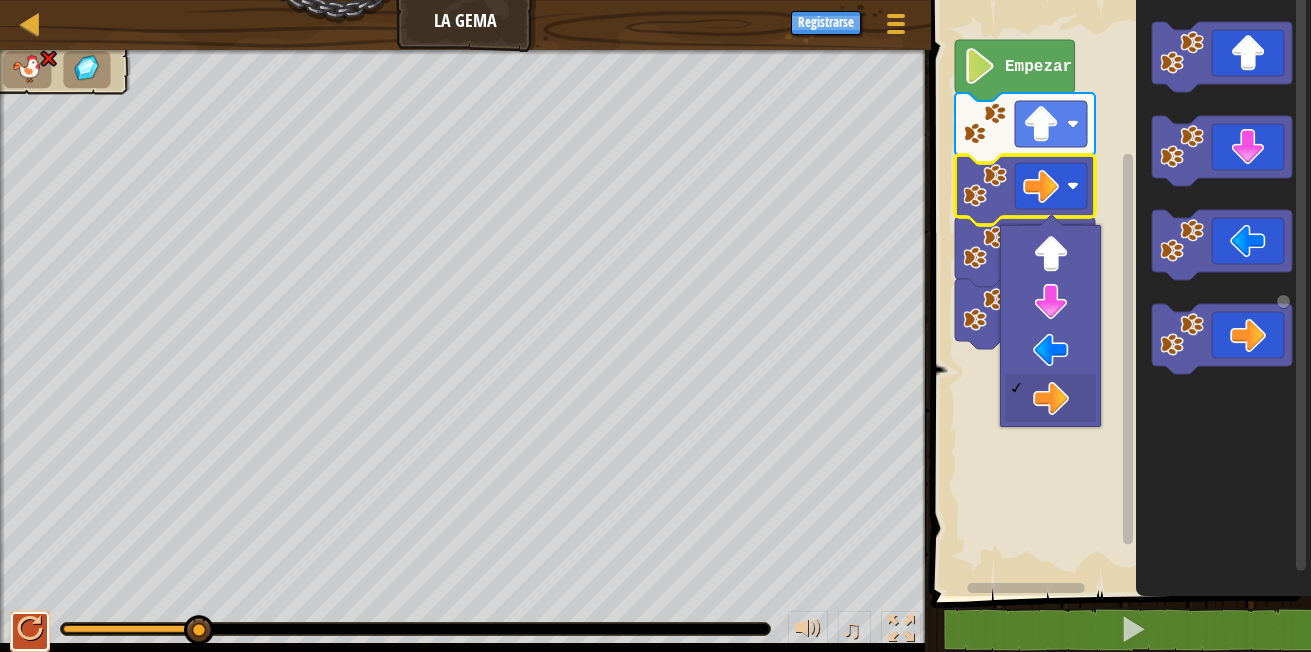 click at bounding box center (30, 629) 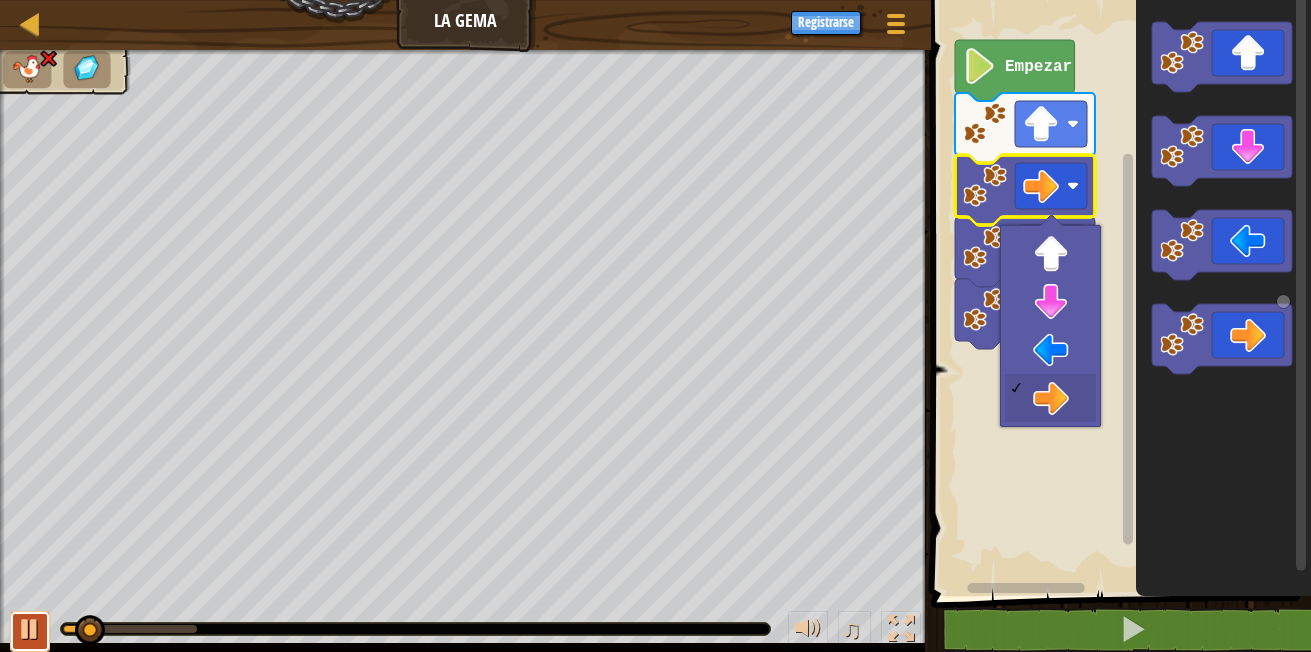 click at bounding box center (30, 629) 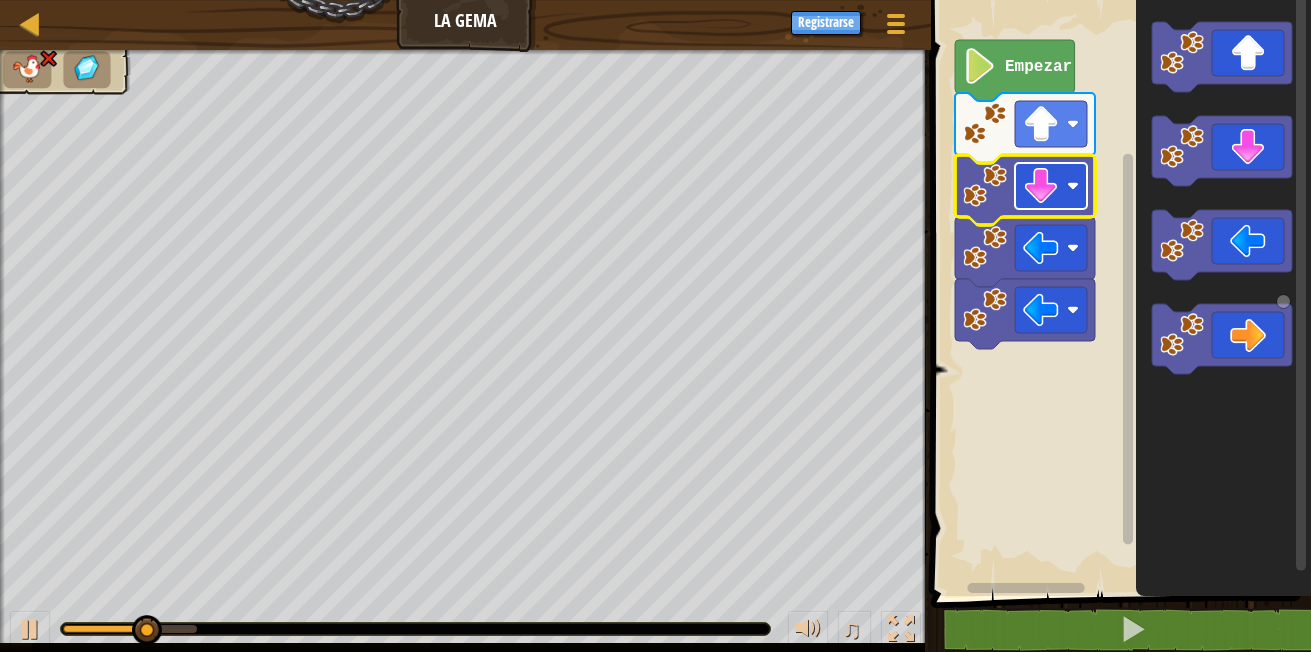 click 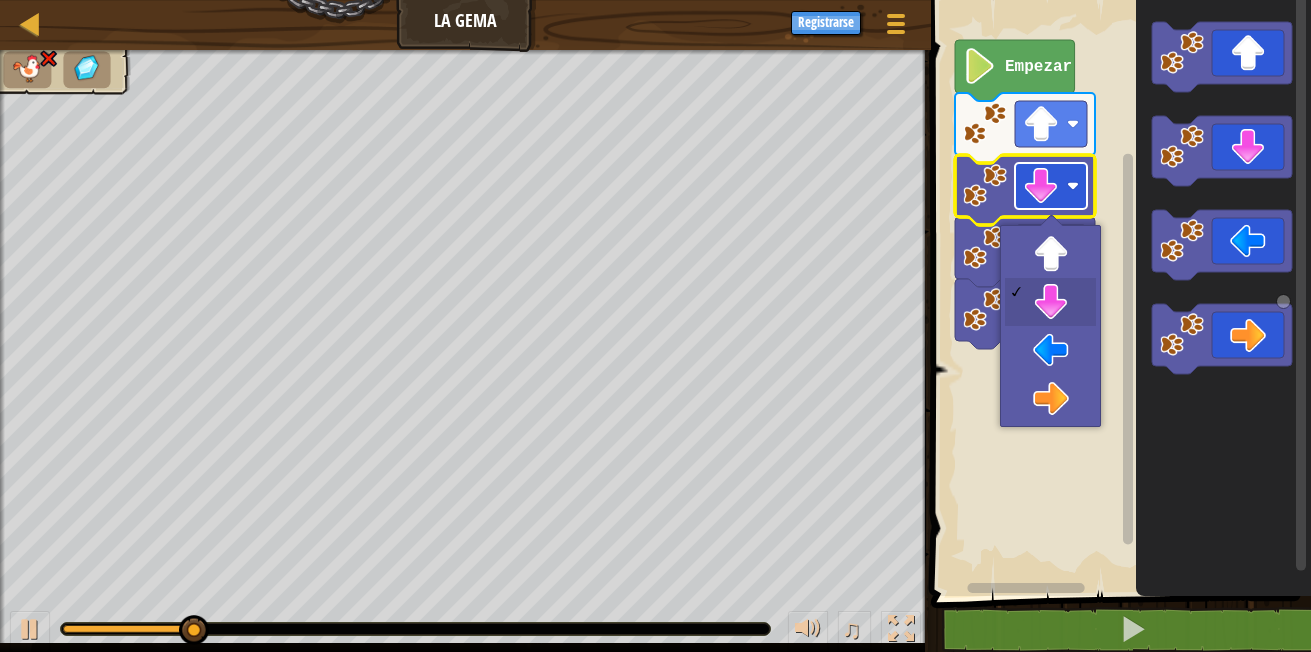 click 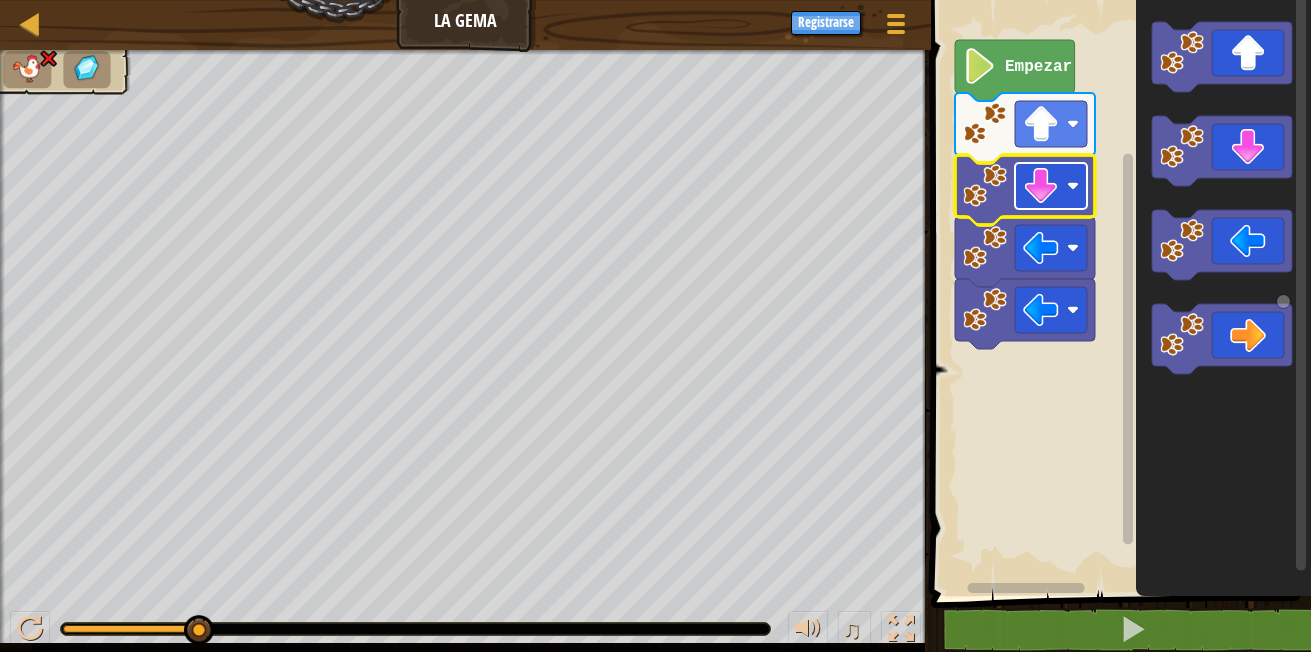 click 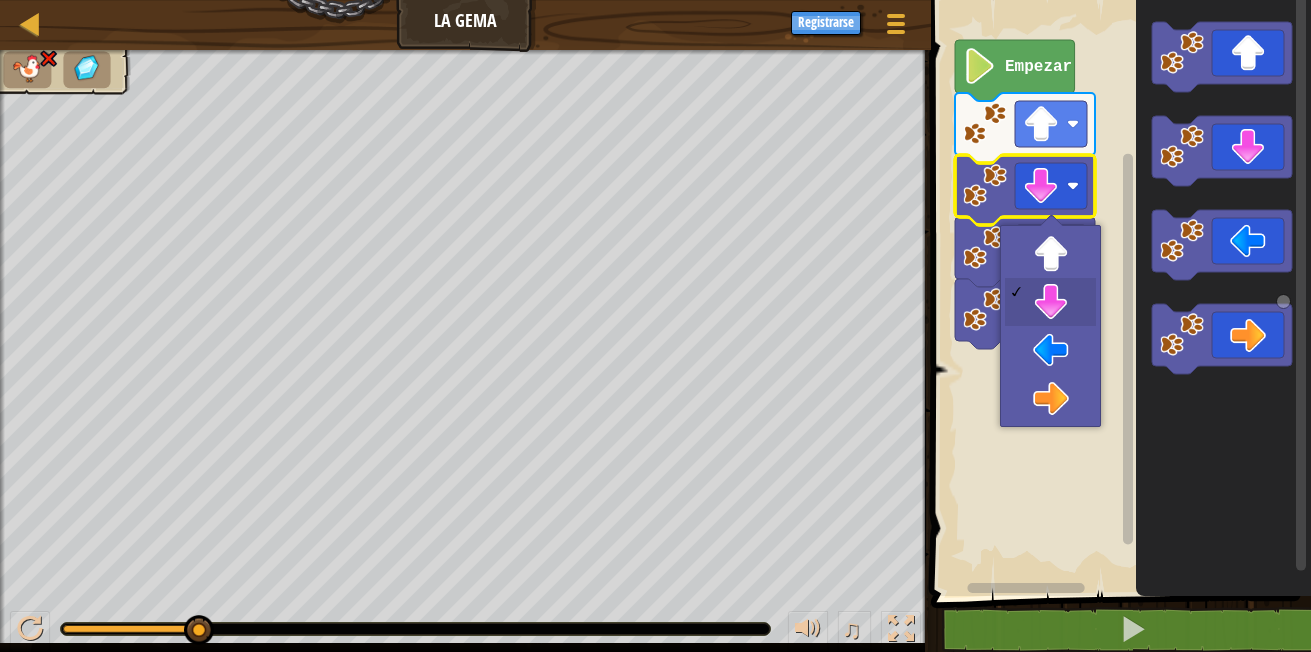 click 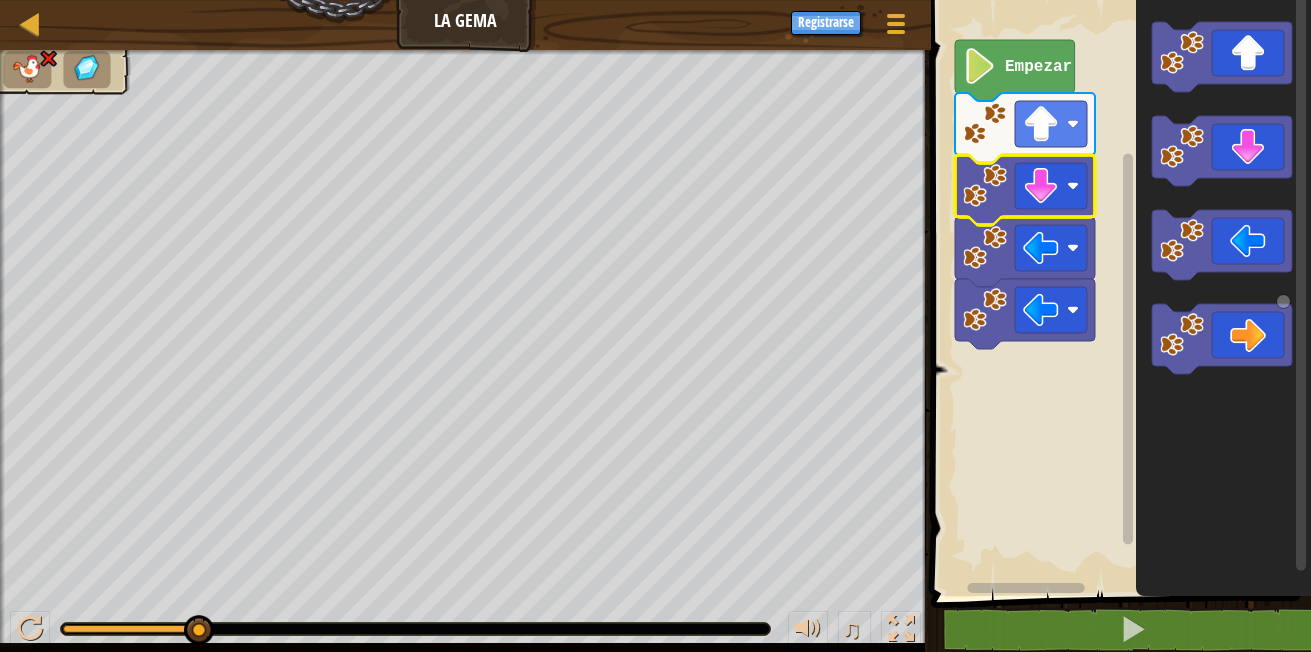 click 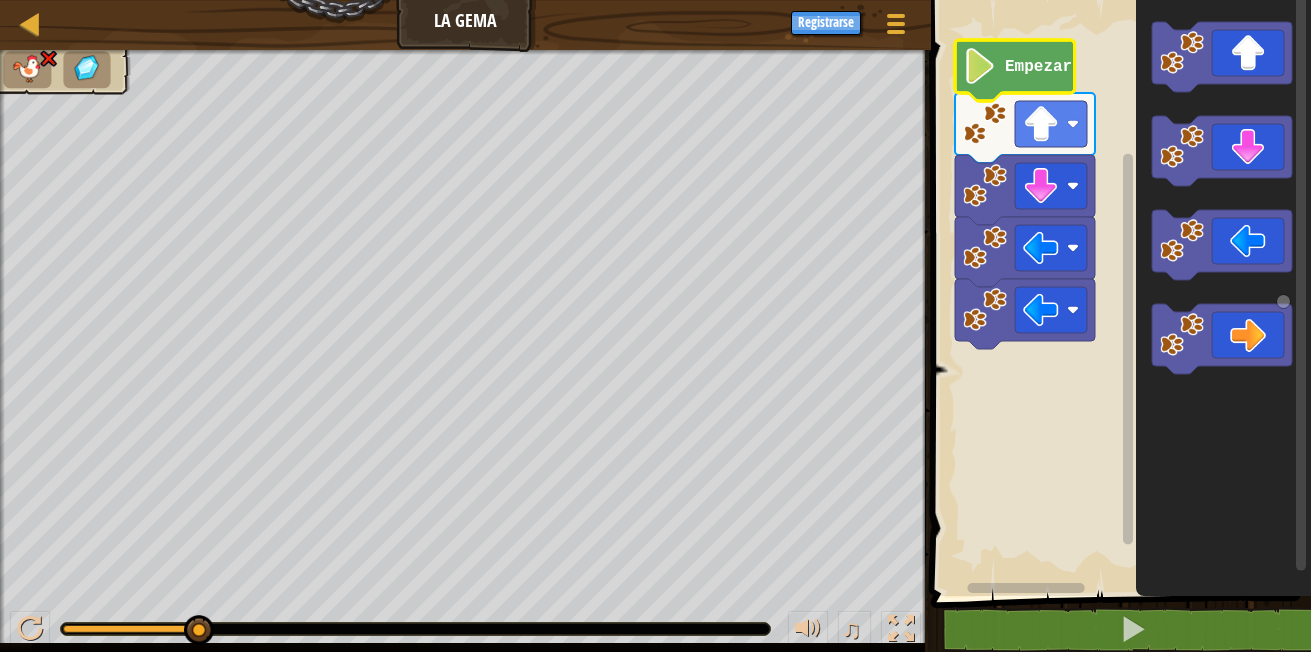 click 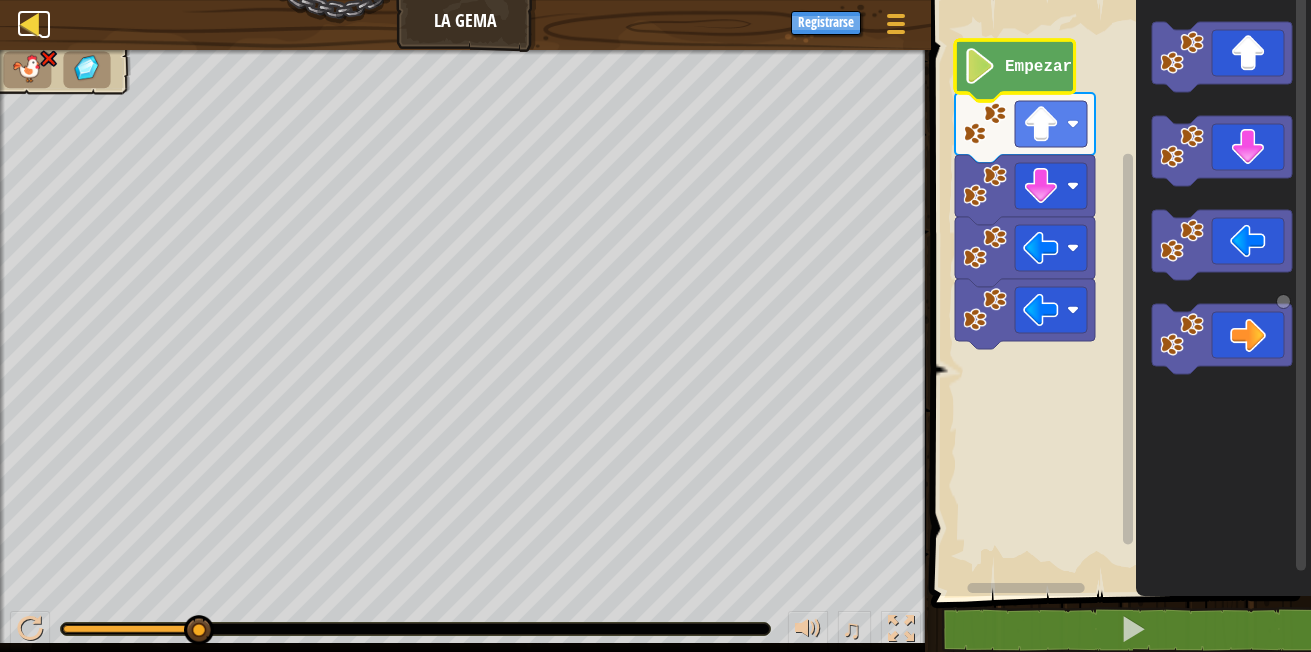 click at bounding box center [30, 23] 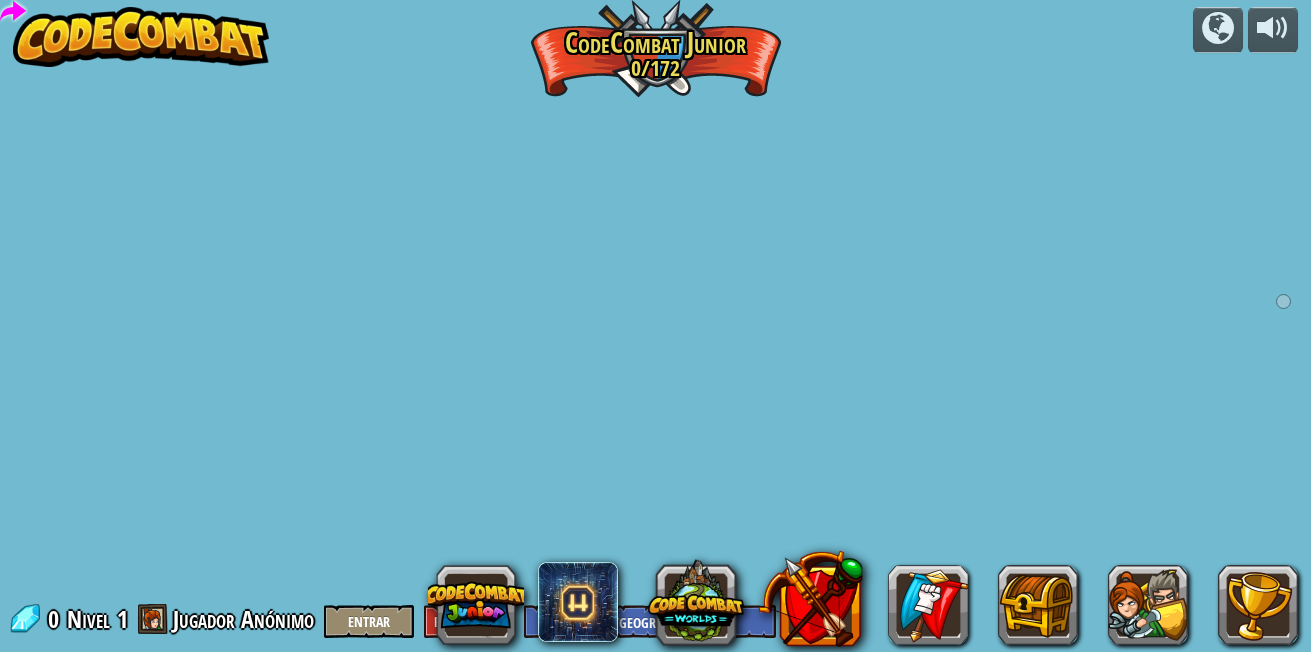 select on "es-419" 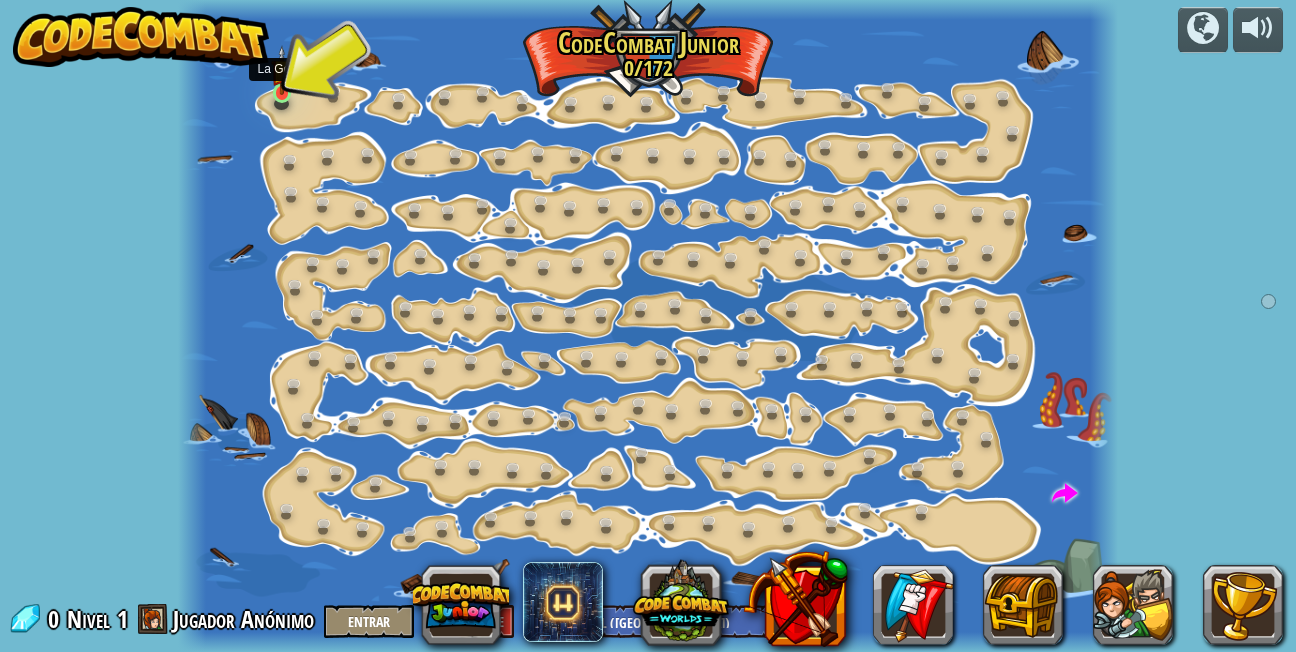 click at bounding box center [282, 70] 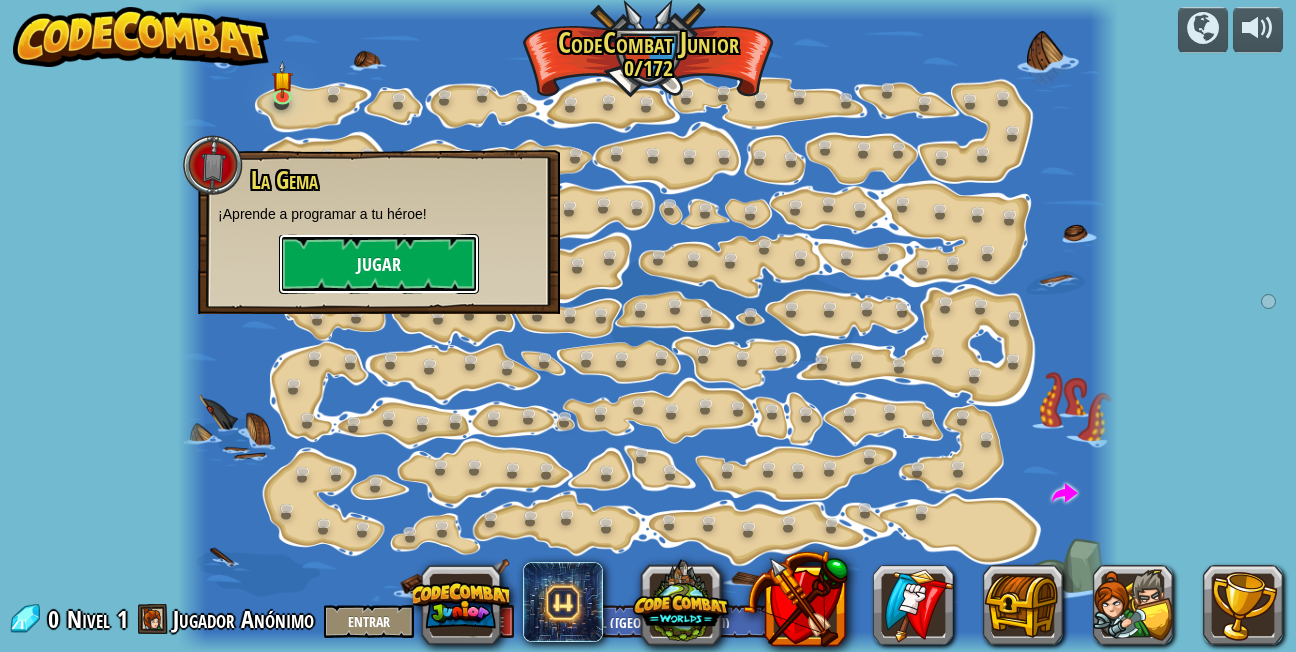 click on "Jugar" at bounding box center [379, 264] 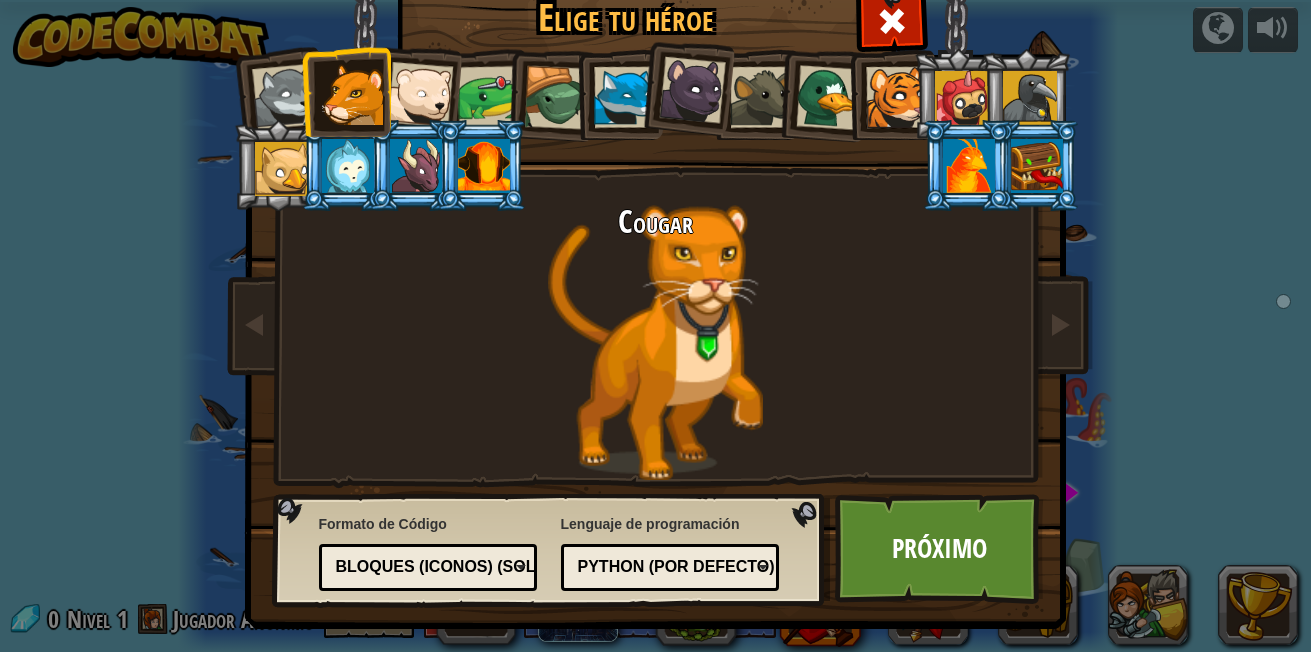 click at bounding box center (624, 97) 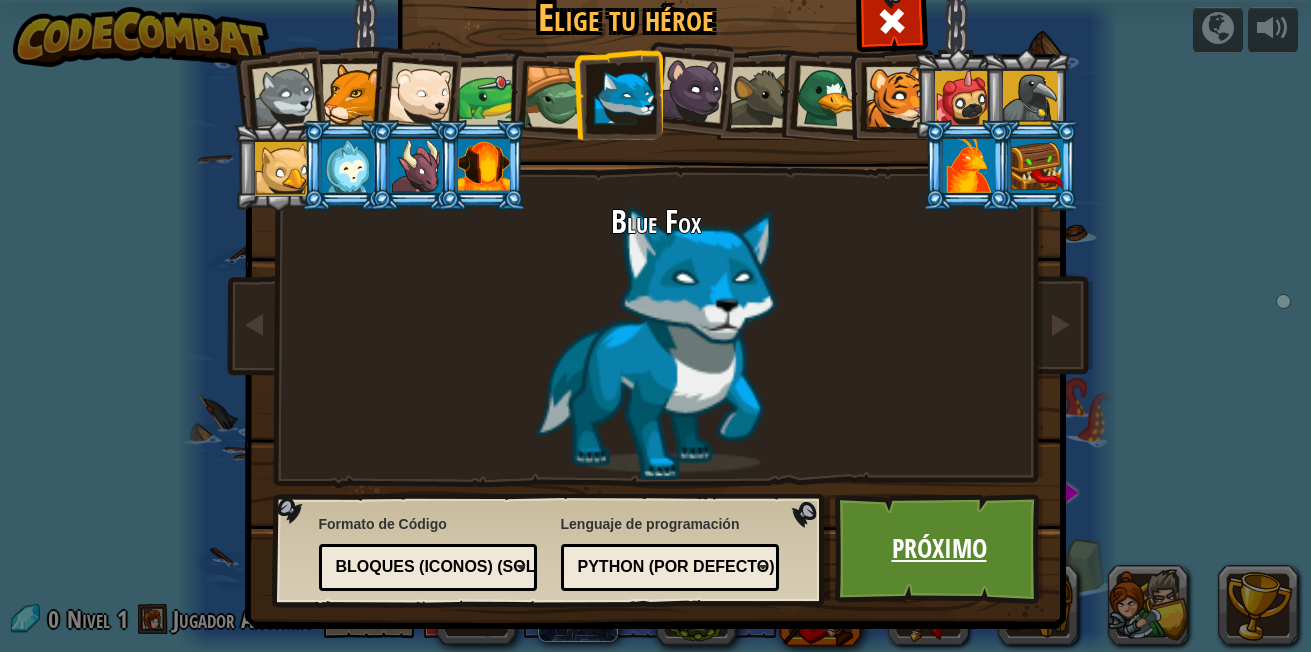 click on "Próximo" at bounding box center [939, 549] 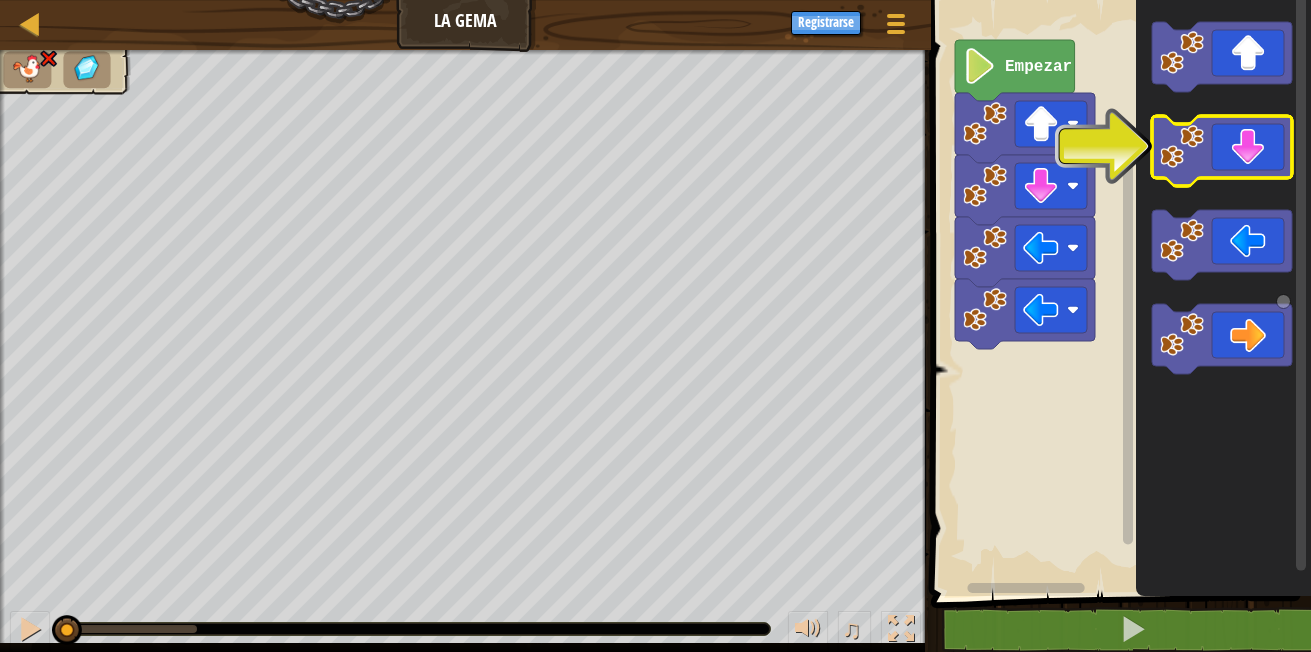 click 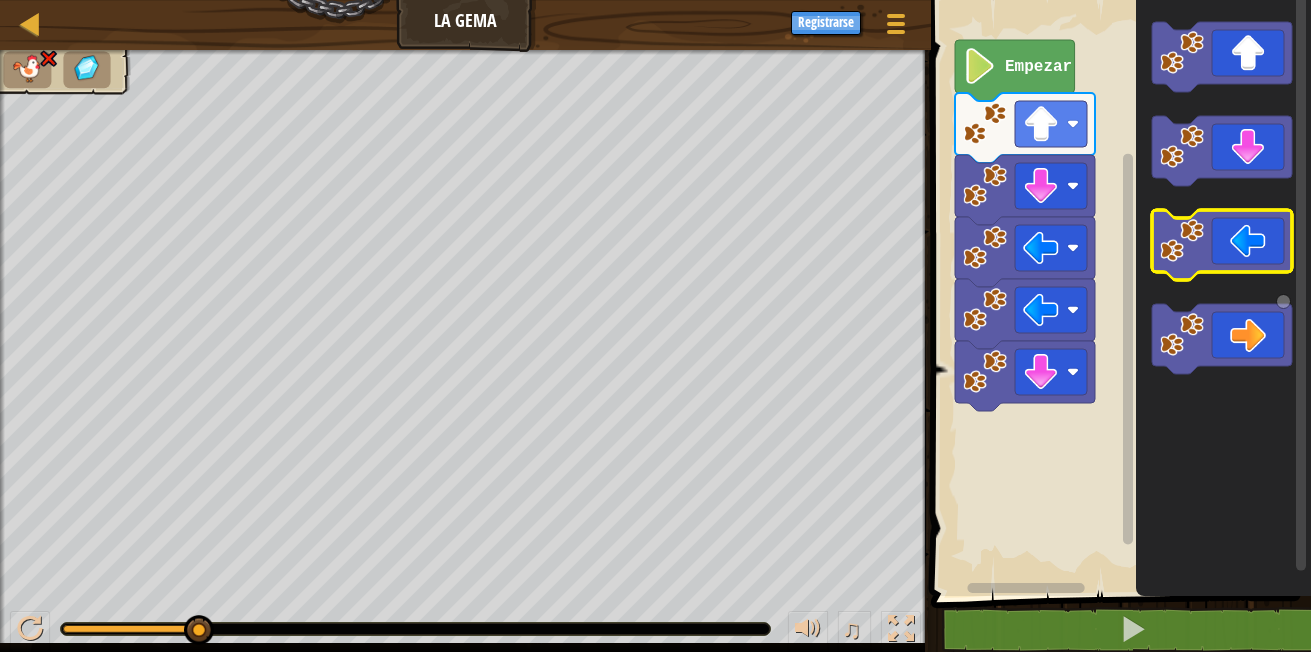 click 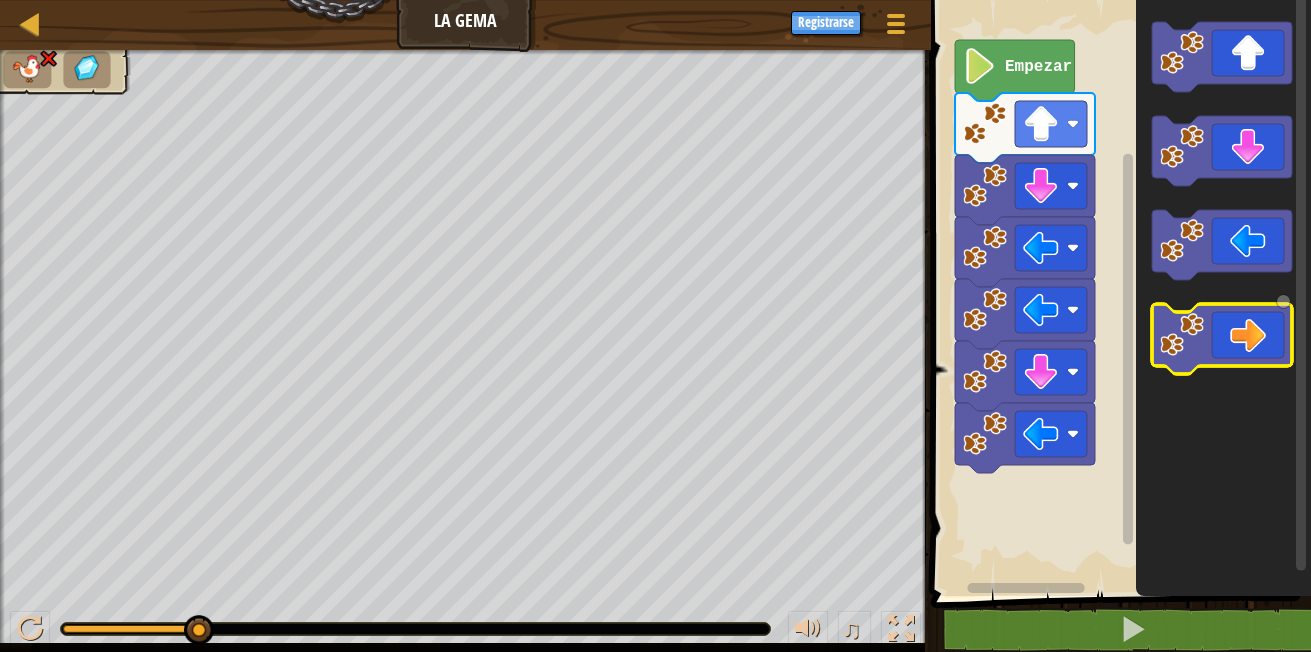 click 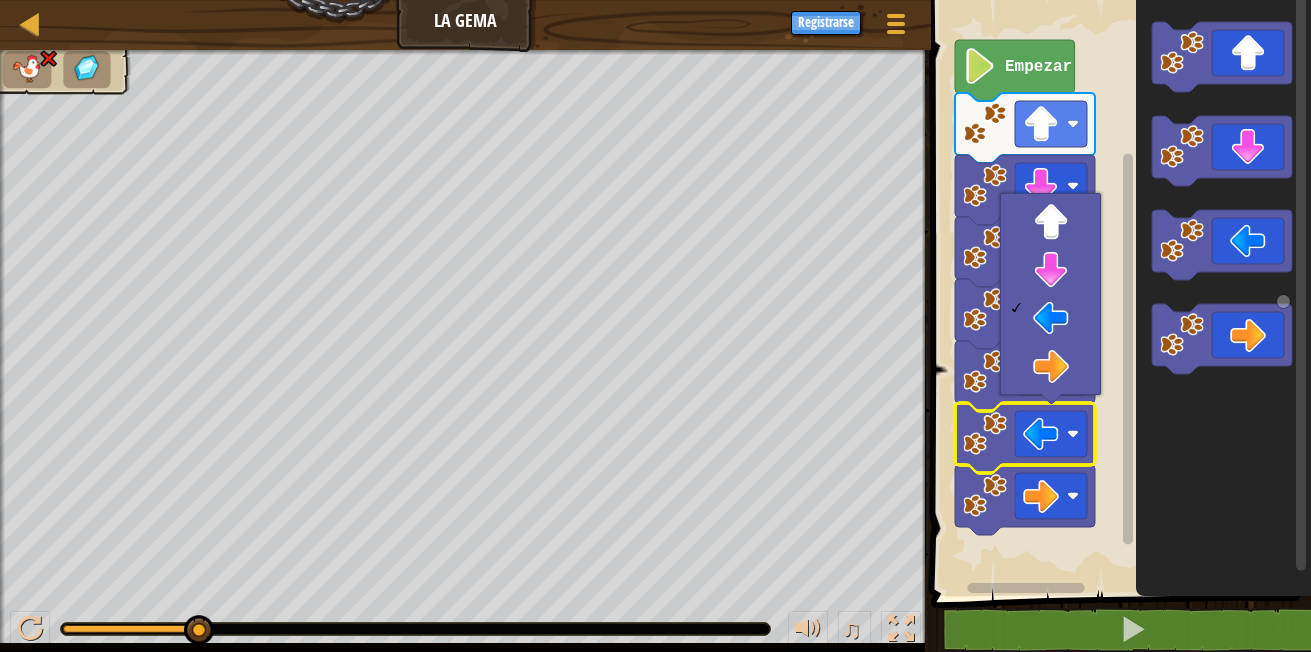 click 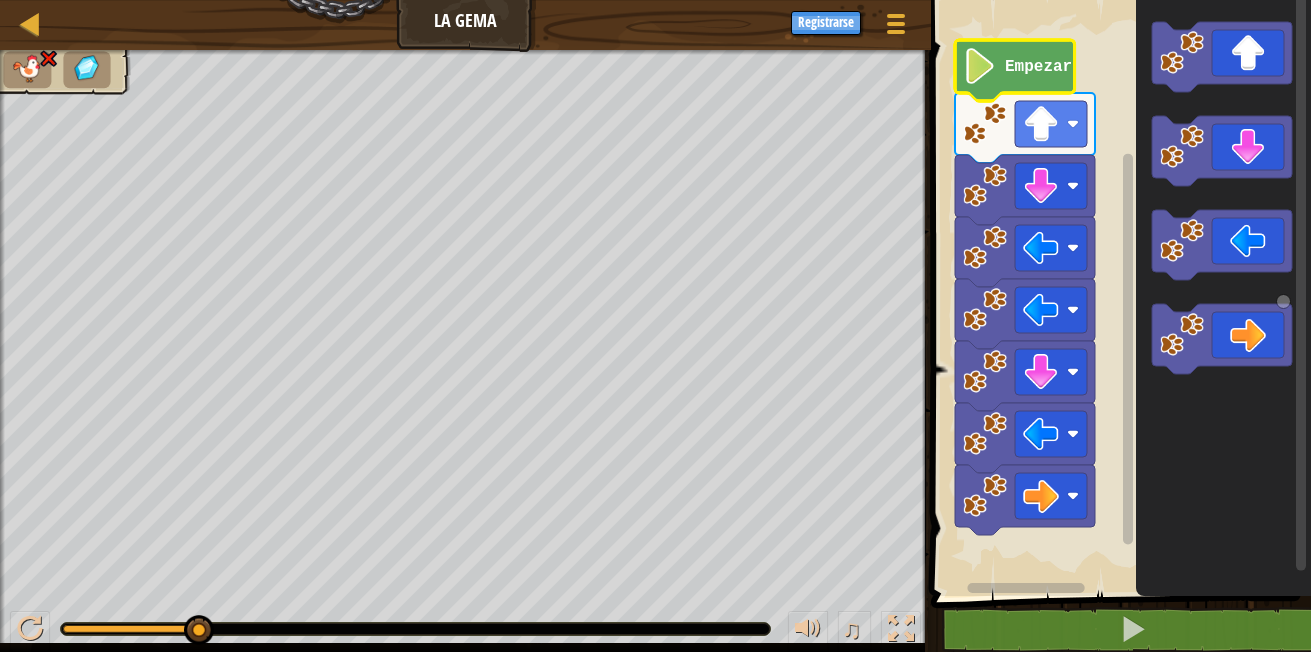 click 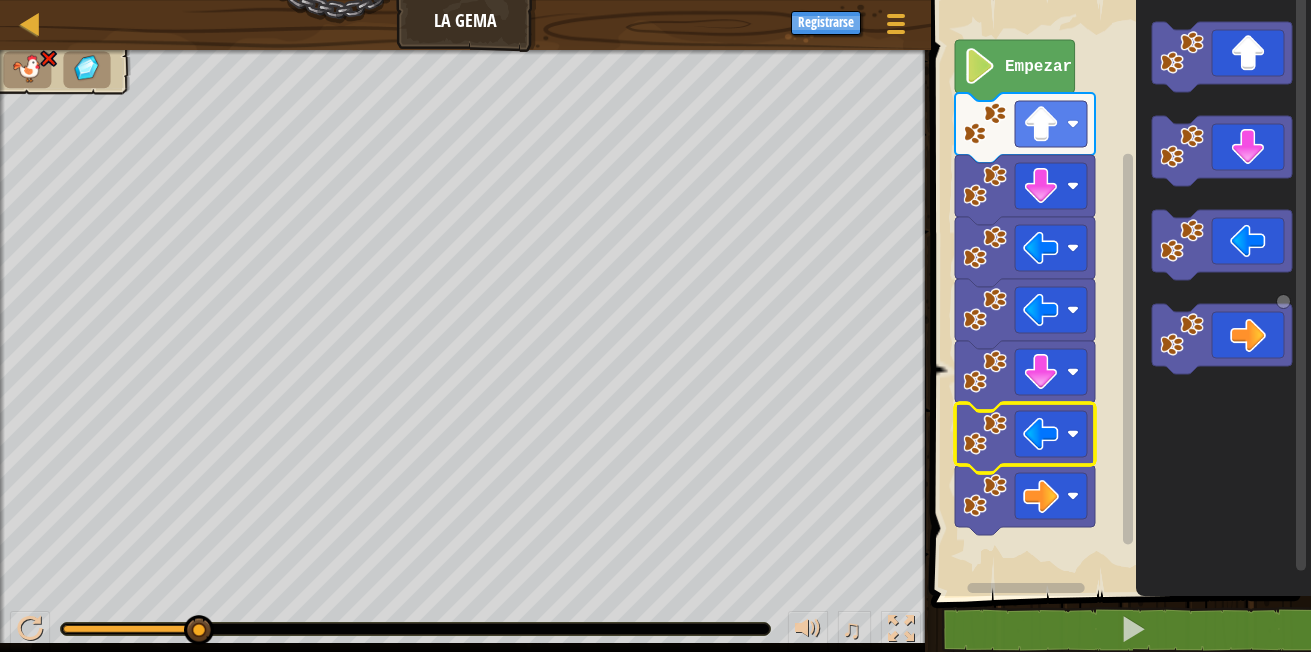 click 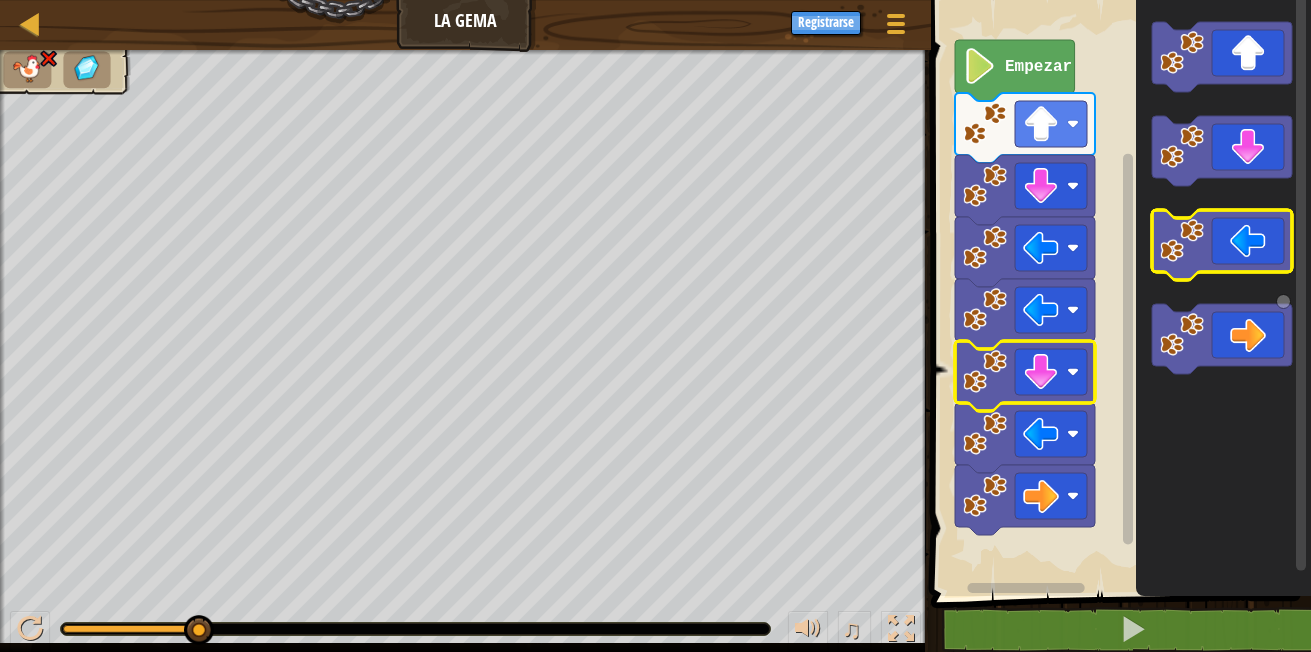 click 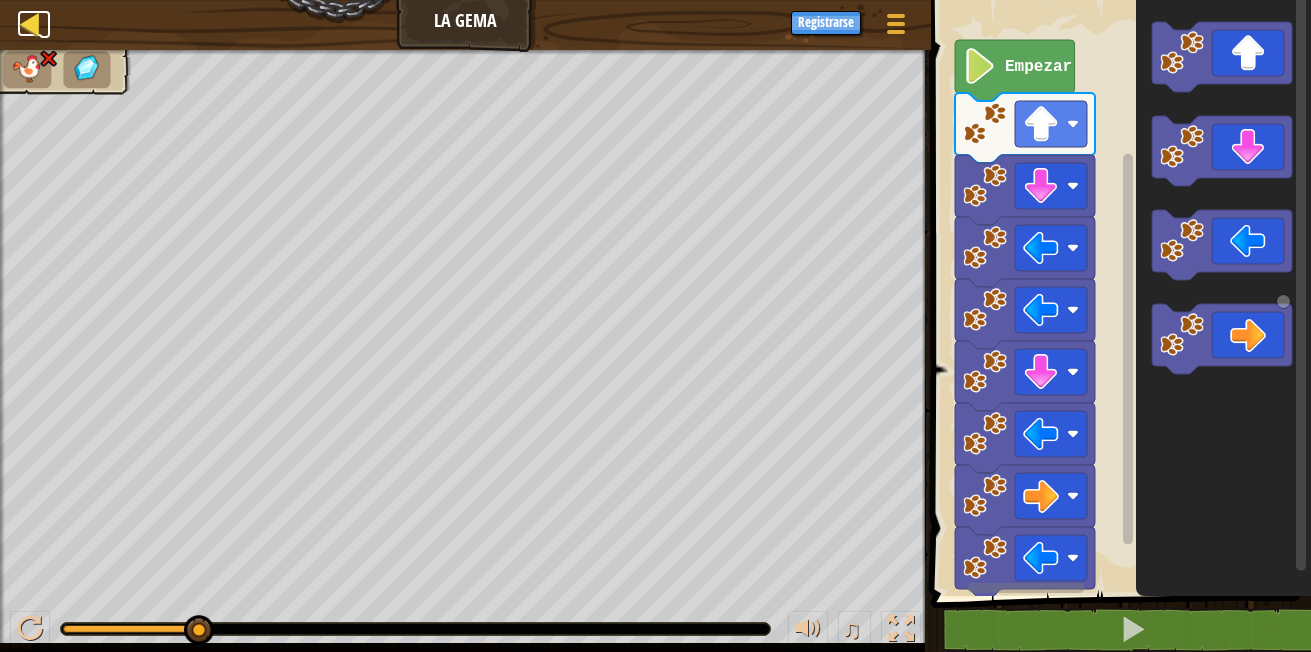 click at bounding box center [30, 23] 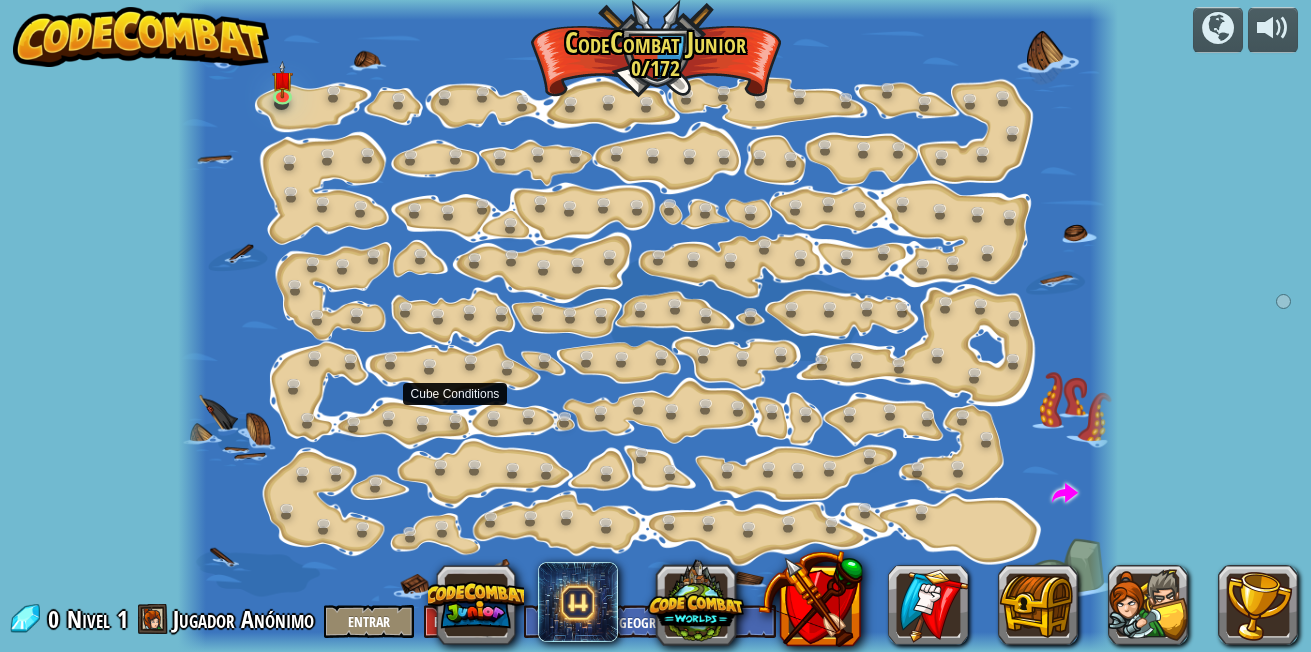 select on "es-419" 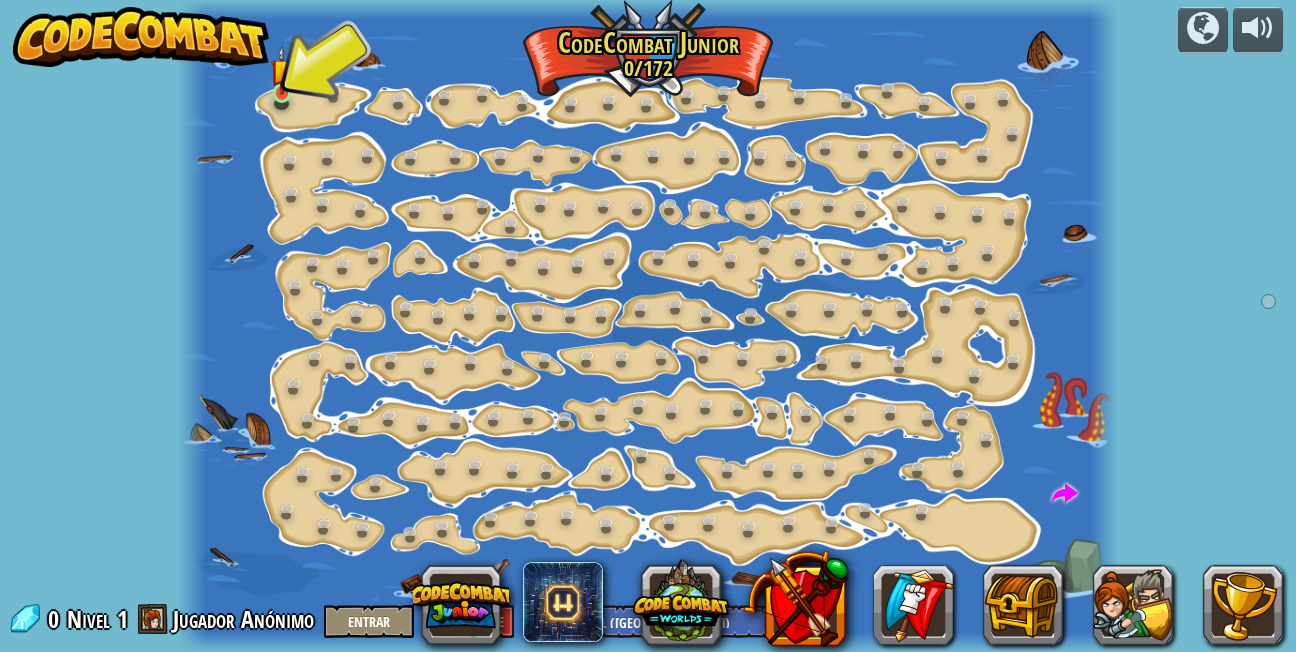 click at bounding box center (282, 70) 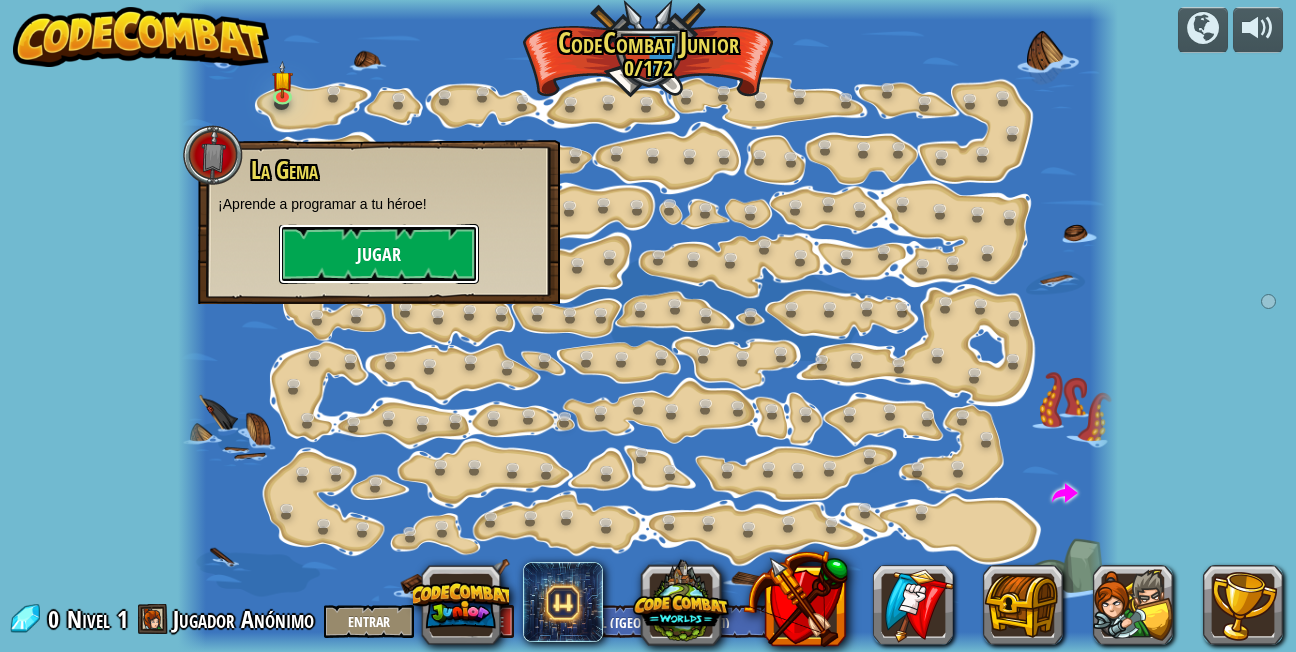 click on "Jugar" at bounding box center [379, 254] 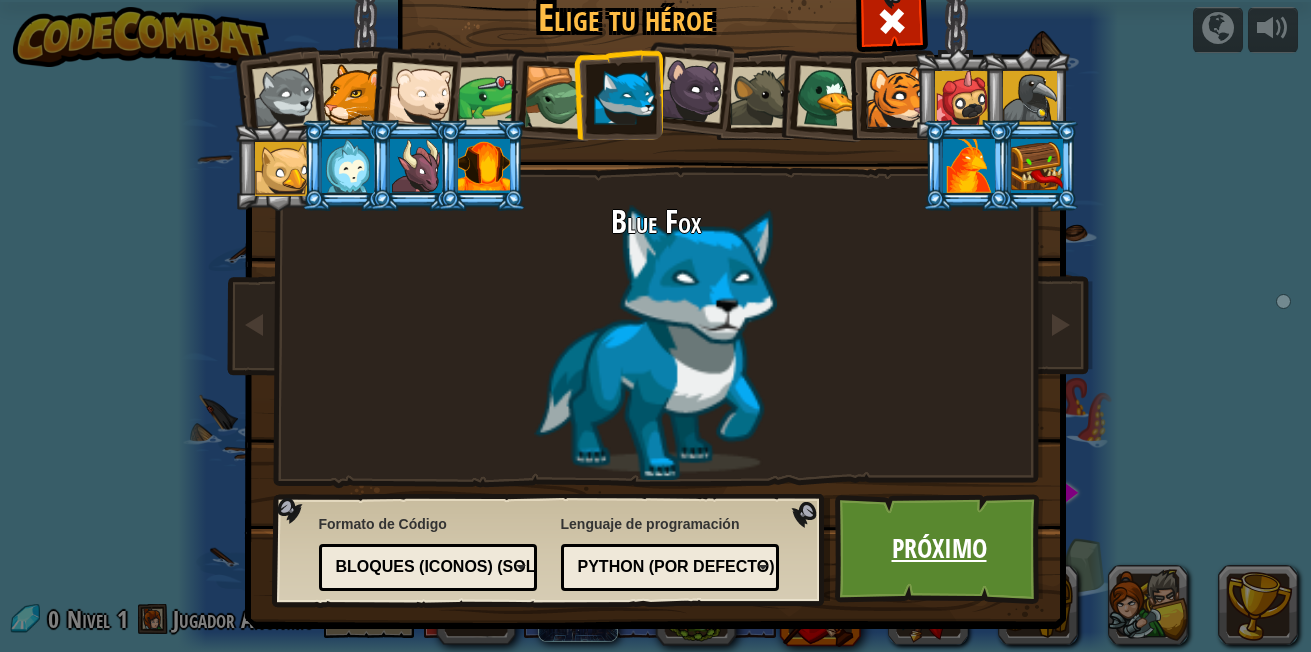 click on "Próximo" at bounding box center (939, 549) 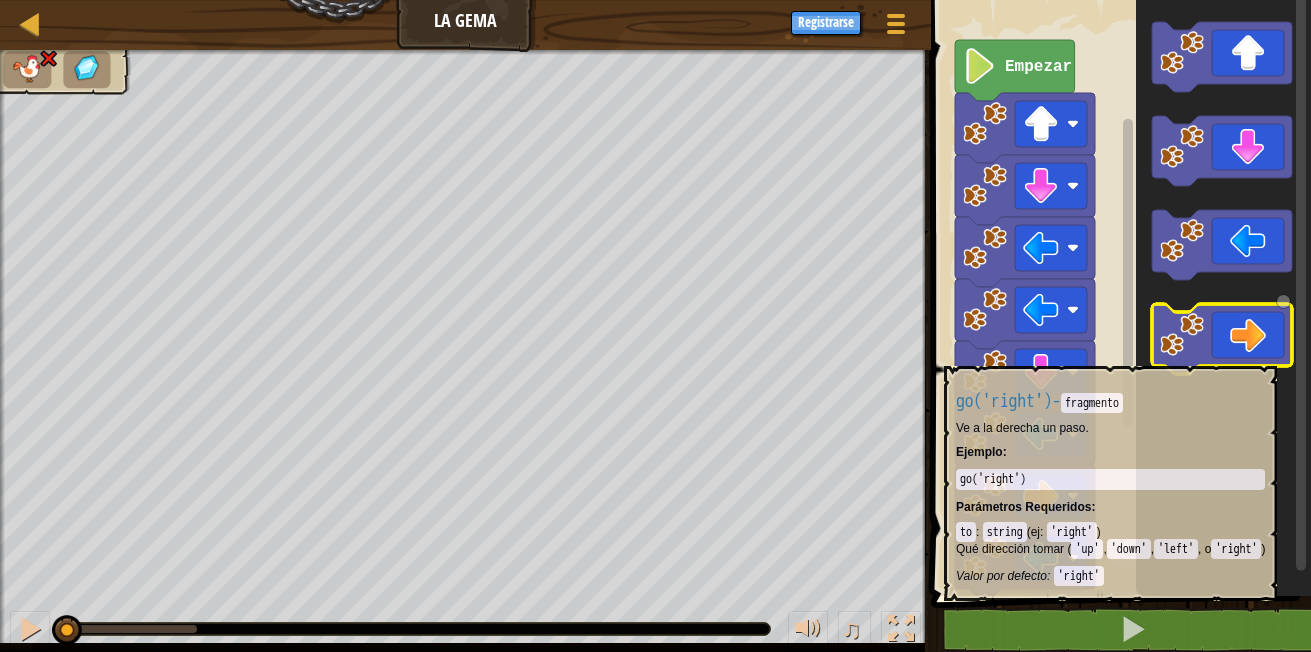 click 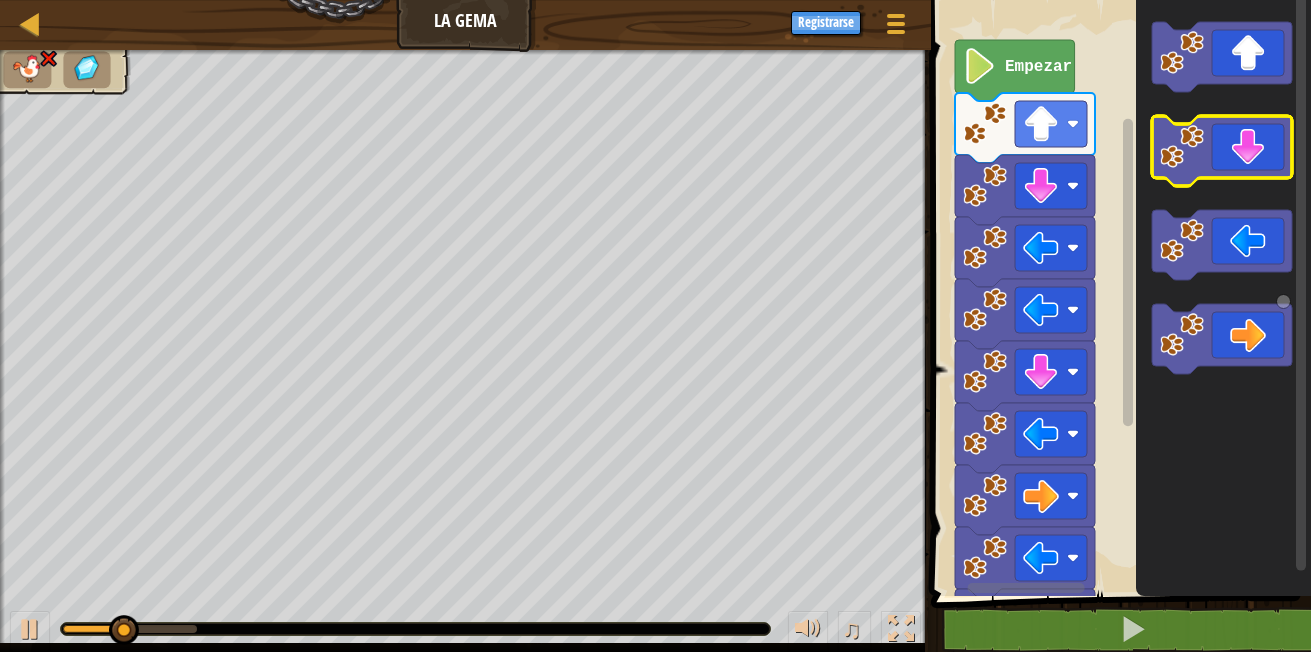 click 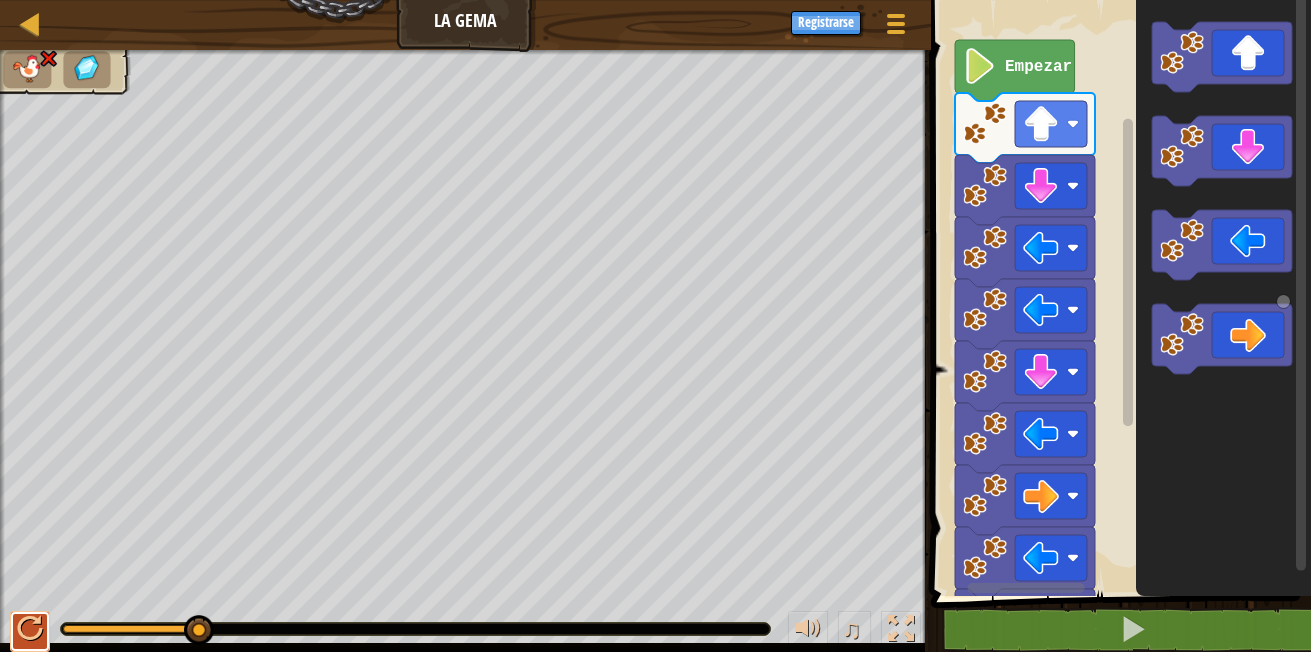 click at bounding box center [30, 629] 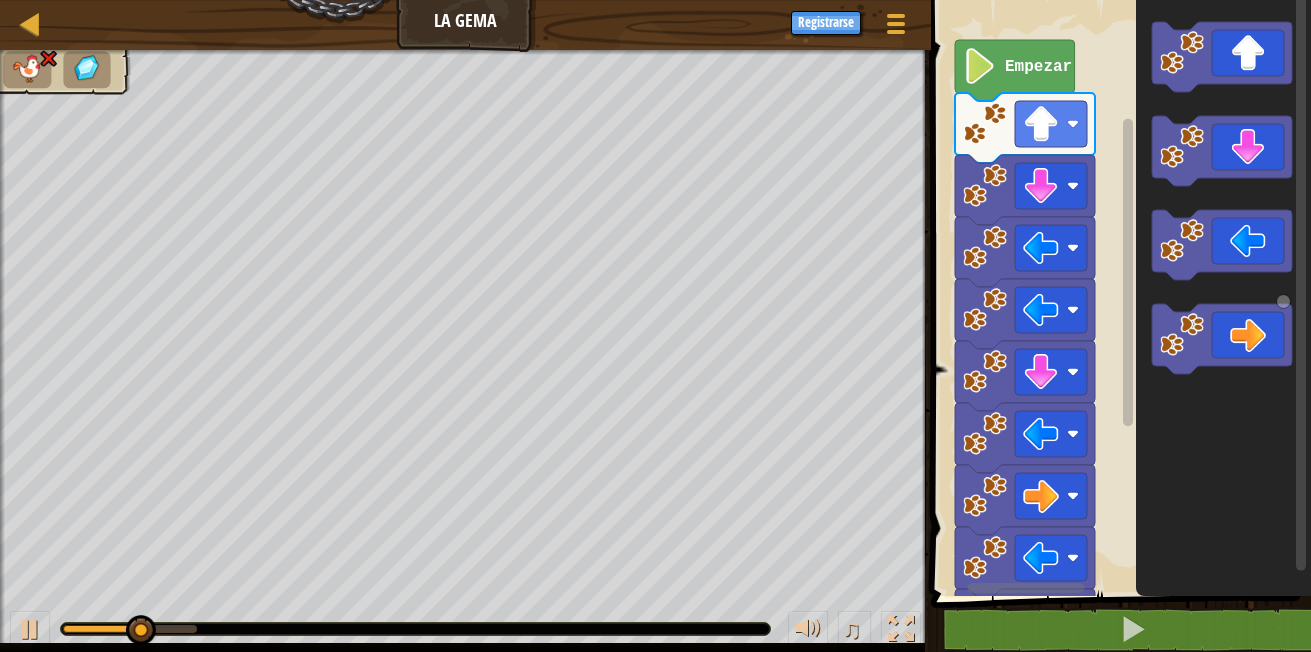click 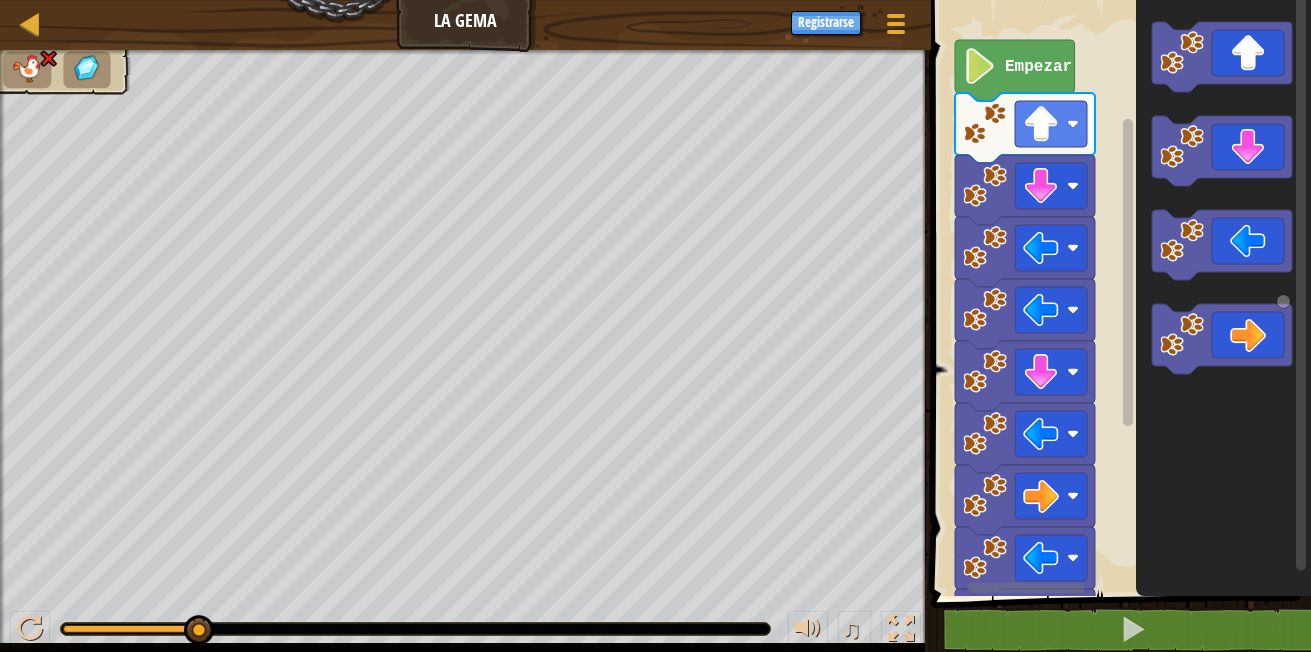 click at bounding box center [415, 629] 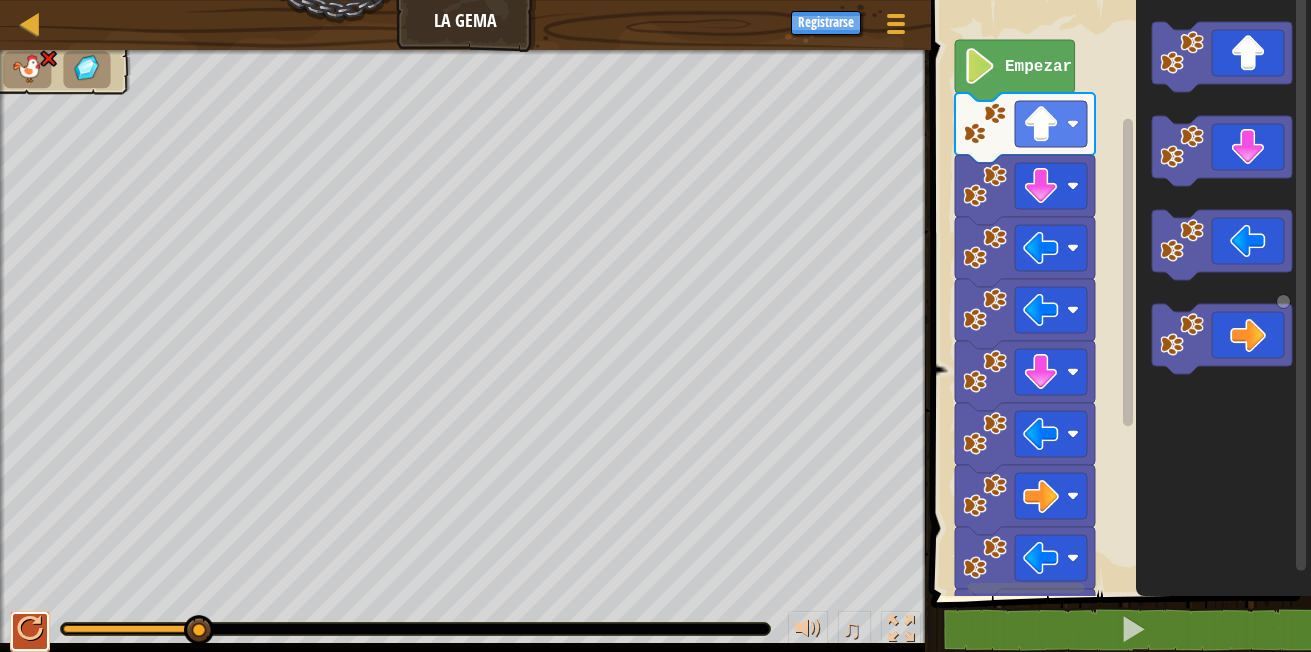 click at bounding box center [30, 629] 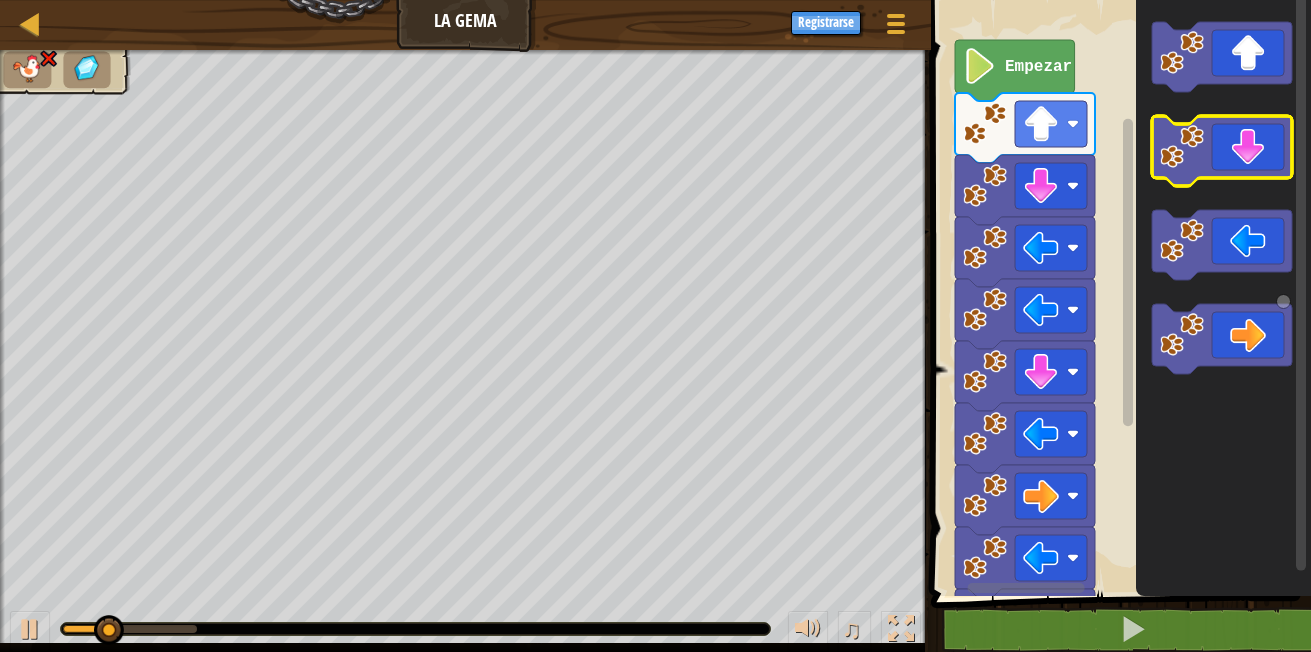 click 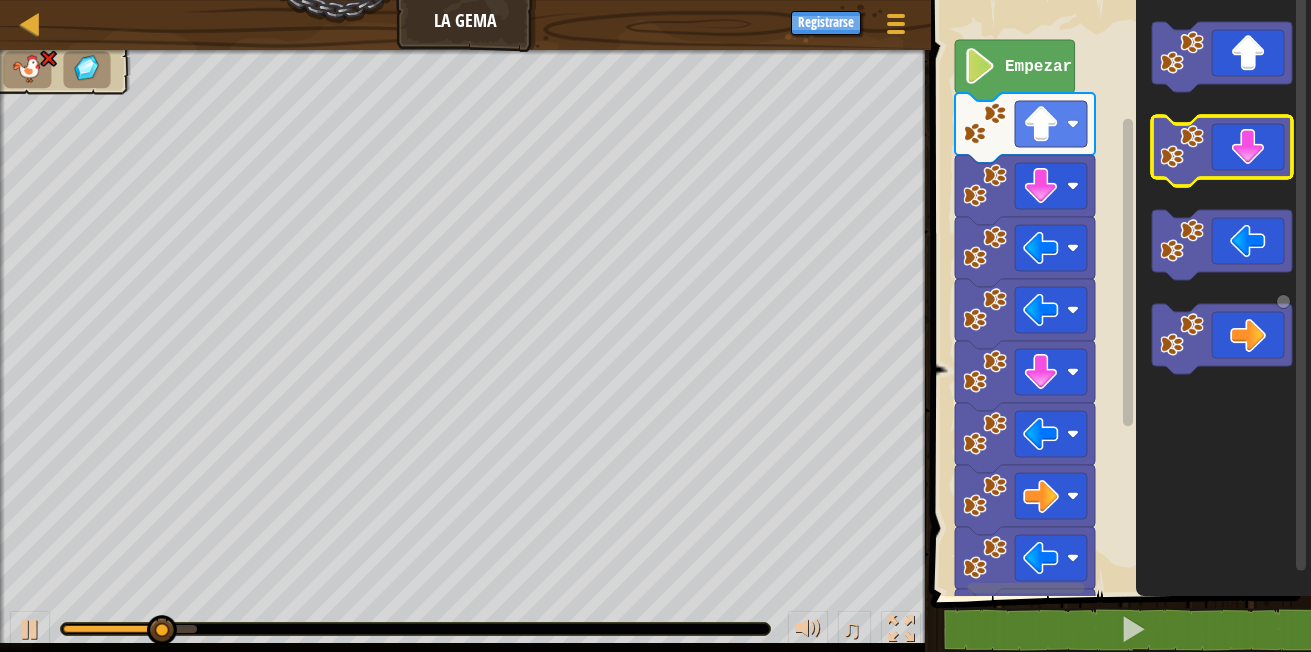 click 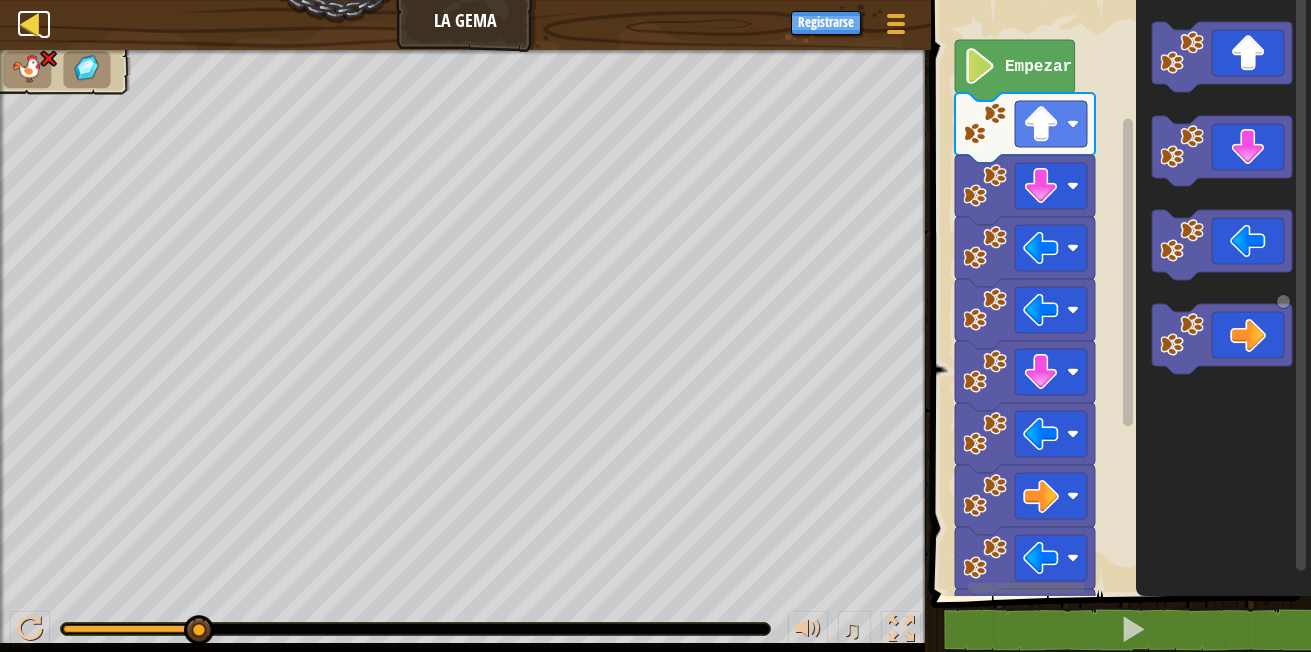 click at bounding box center (30, 23) 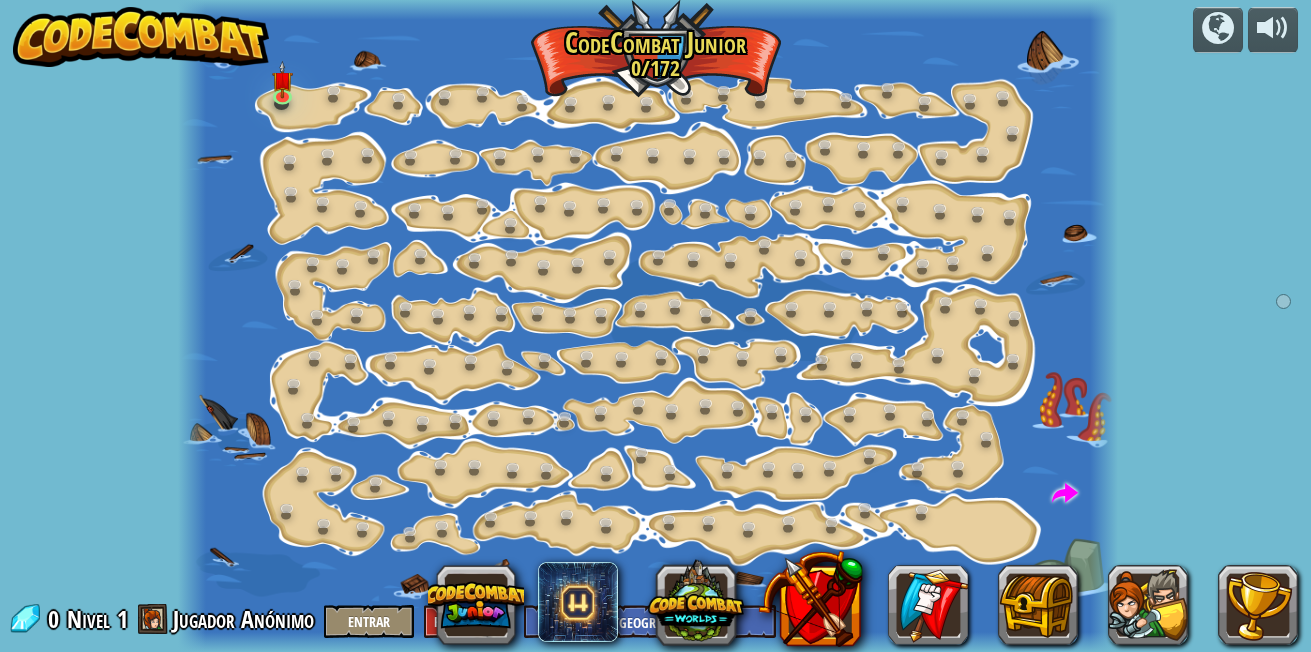 select on "es-419" 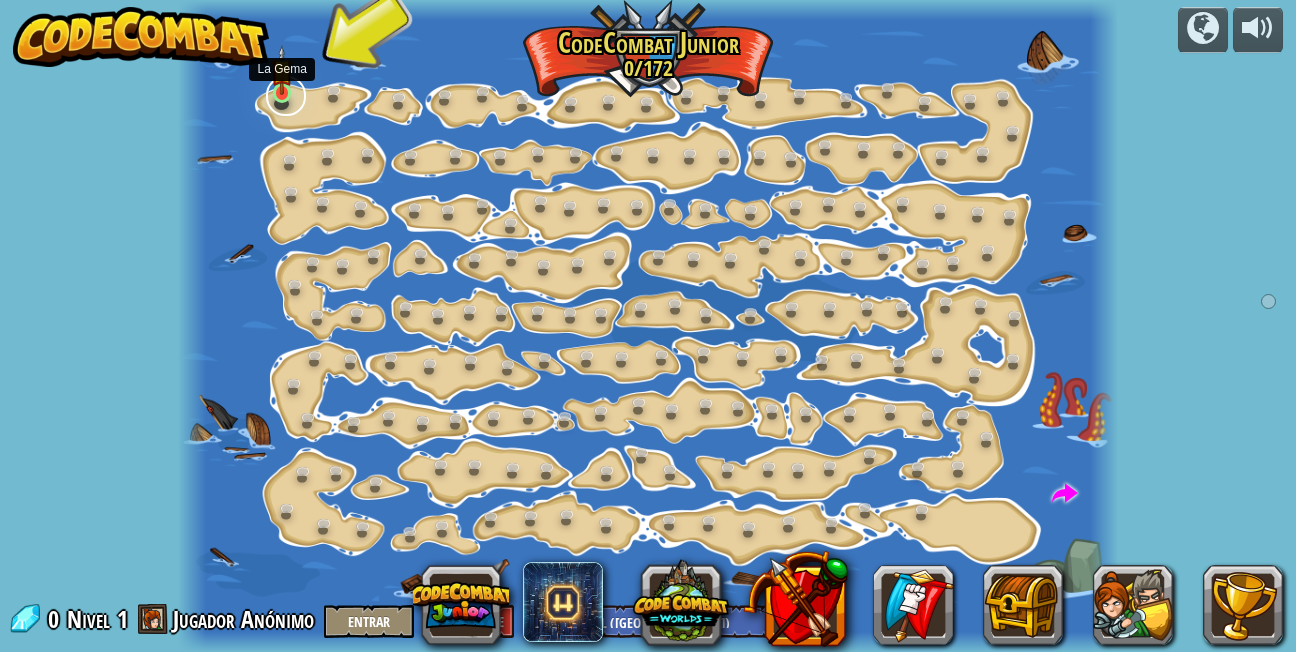 click at bounding box center [286, 96] 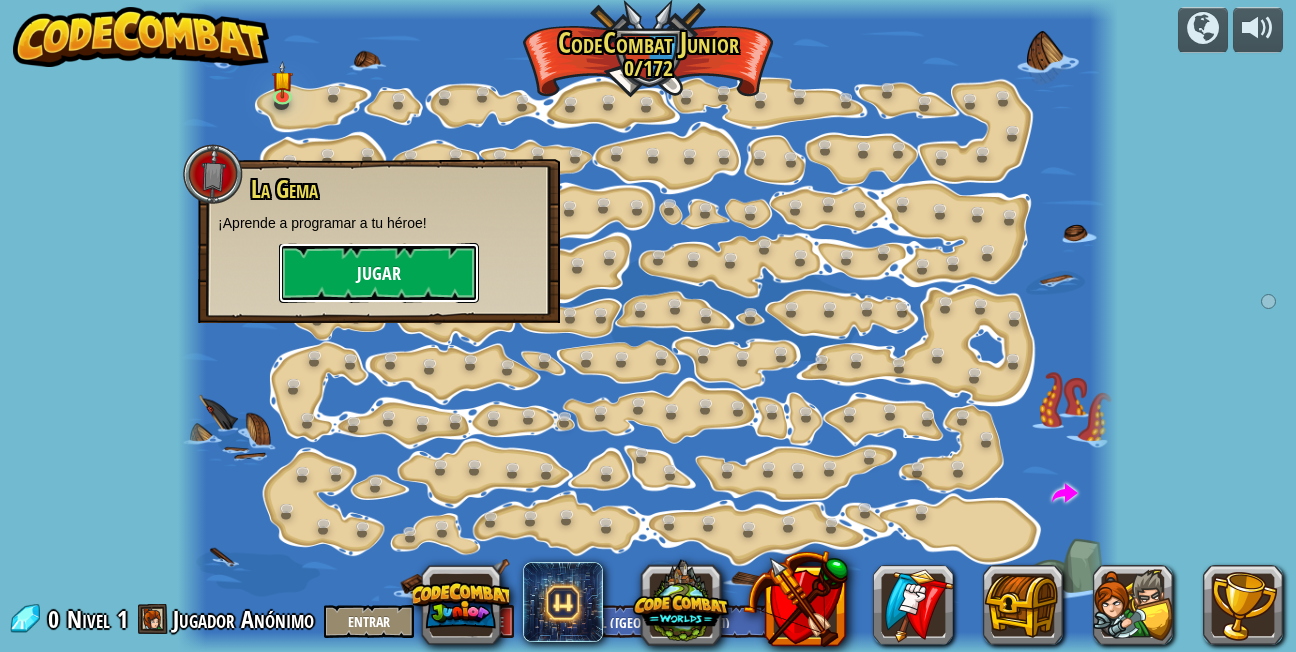 click on "Jugar" at bounding box center [379, 273] 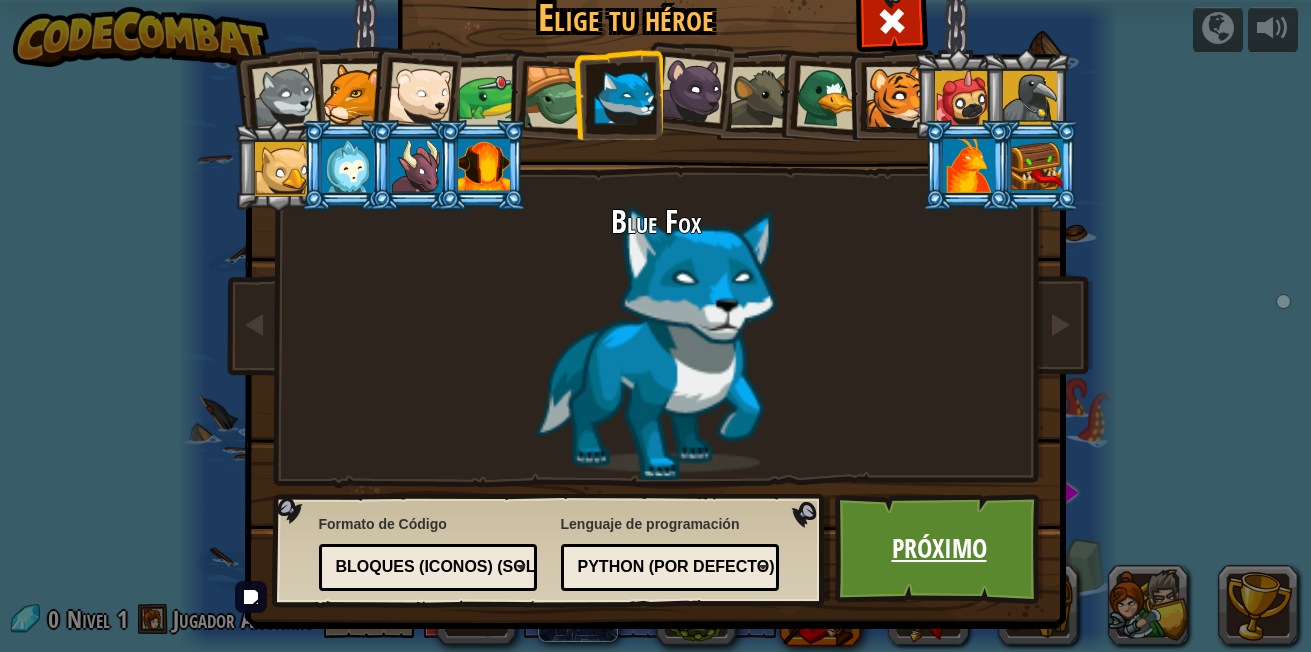 click on "Próximo" at bounding box center [939, 549] 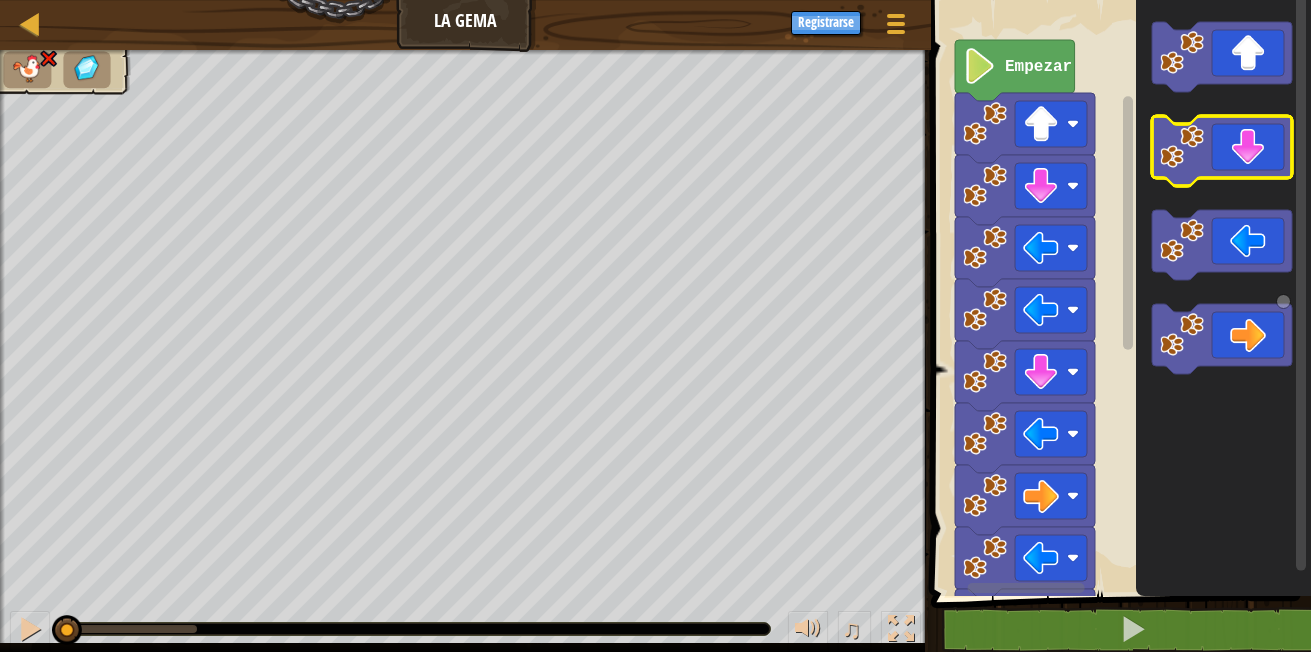 click 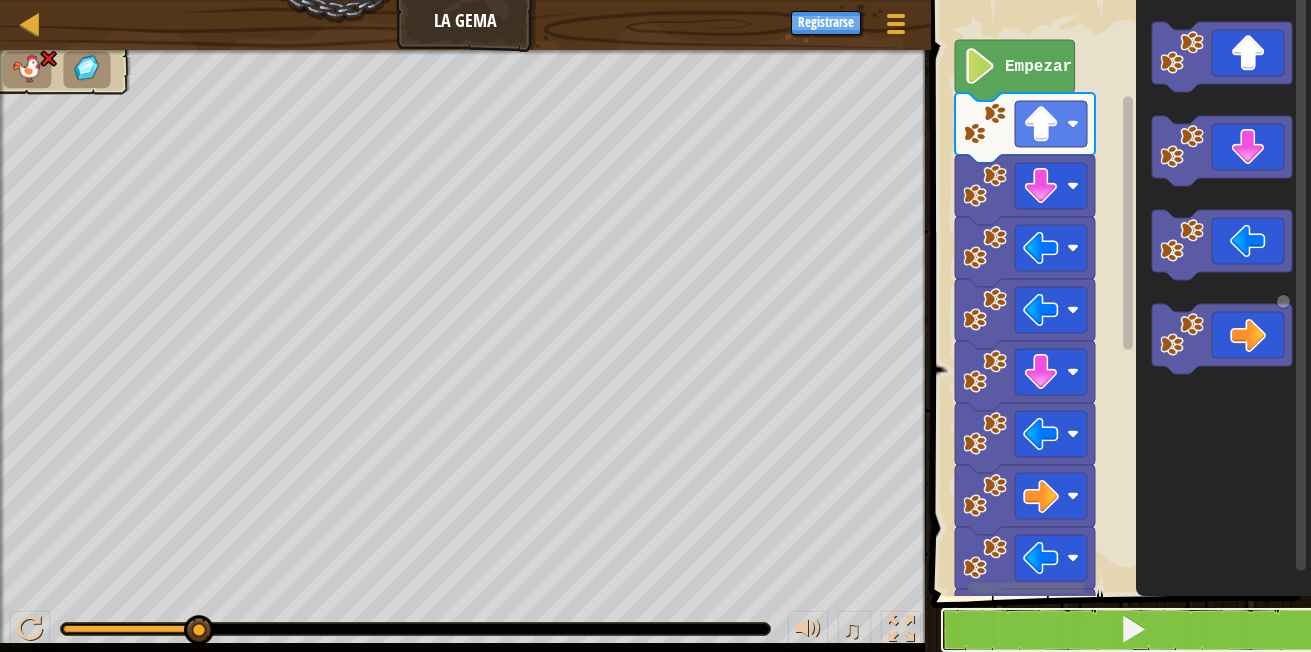 click at bounding box center [1133, 630] 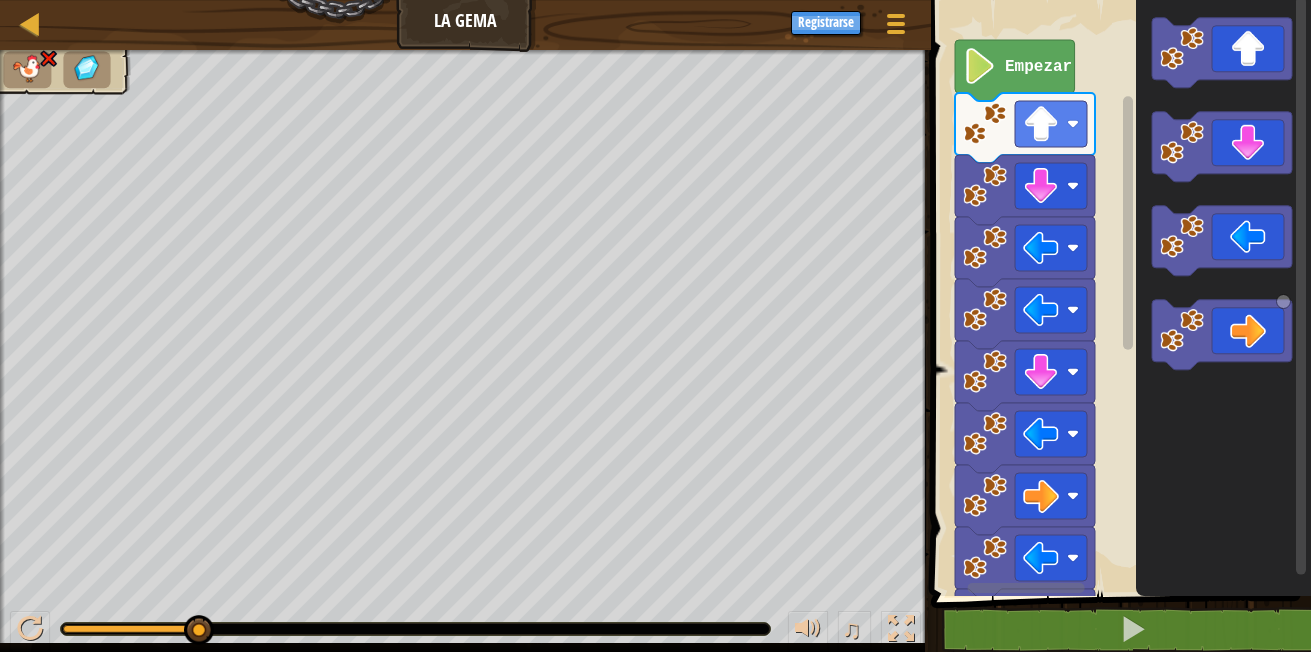 click on "Mapa La Gema Menú del Juego Registrarse 1     הההההההההההההההההההההההההההההההההההההההההההההההההההההההההההההההההההההההההההההההההההההההההההההההההההההההההההההההההההההההההההההההההההההההההההההההההההההההההההההההההההההההההההההההההההההההההההההההההההההההההההההההההההההההההההההההההההההההההההההההההההההההההההההההה XXXXXXXXXXXXXXXXXXXXXXXXXXXXXXXXXXXXXXXXXXXXXXXXXXXXXXXXXXXXXXXXXXXXXXXXXXXXXXXXXXXXXXXXXXXXXXXXXXXXXXXXXXXXXXXXXXXXXXXXXXXXXXXXXXXXXXXXXXXXXXXXXXXXXXXXXXXXXXXXXXXXXXXXXXXXXXXXXXXXXXXXXXXXXXXXXXXXXXXXXXXXXXXXXXXXXXXXXXXXXXXXXXXXXXXXXXXXXXXXXXXXXXXXXXXXXXXX Solución × Bloques 1 2 3 4 5 6 7 8 9 10 11 12 13 go ( 'up' ) go ( 'down' ) go ( 'left' ) go (" at bounding box center (655, 0) 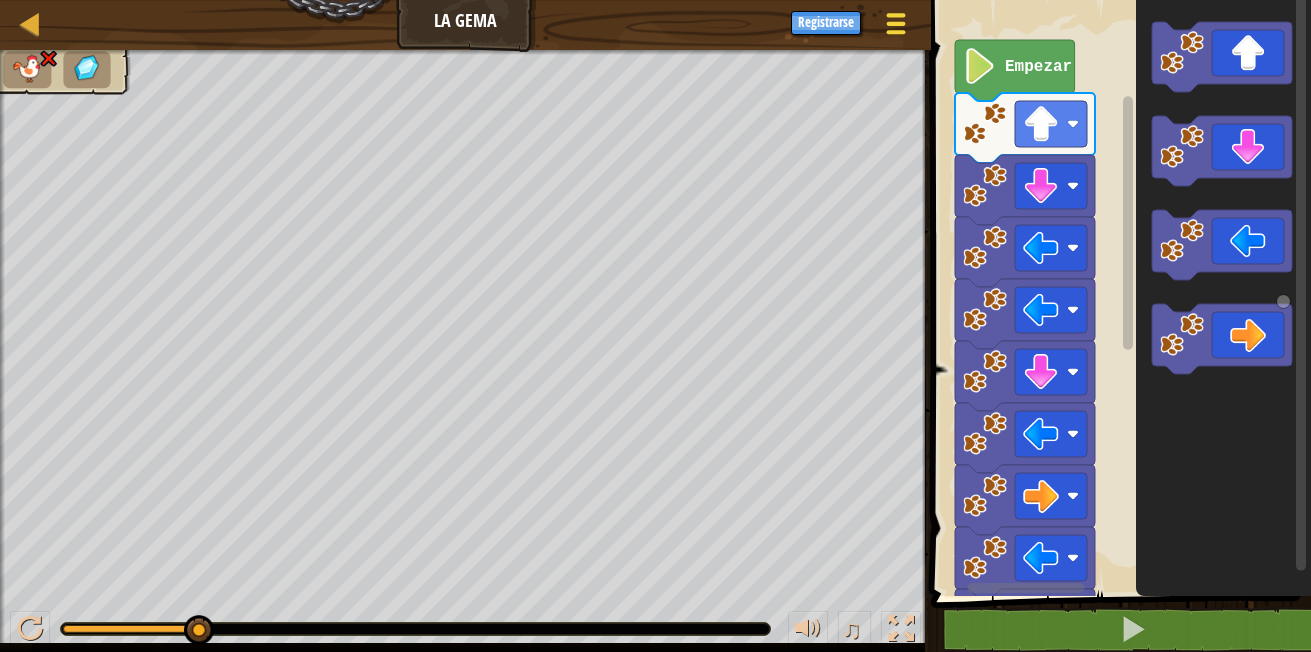 click at bounding box center (896, 24) 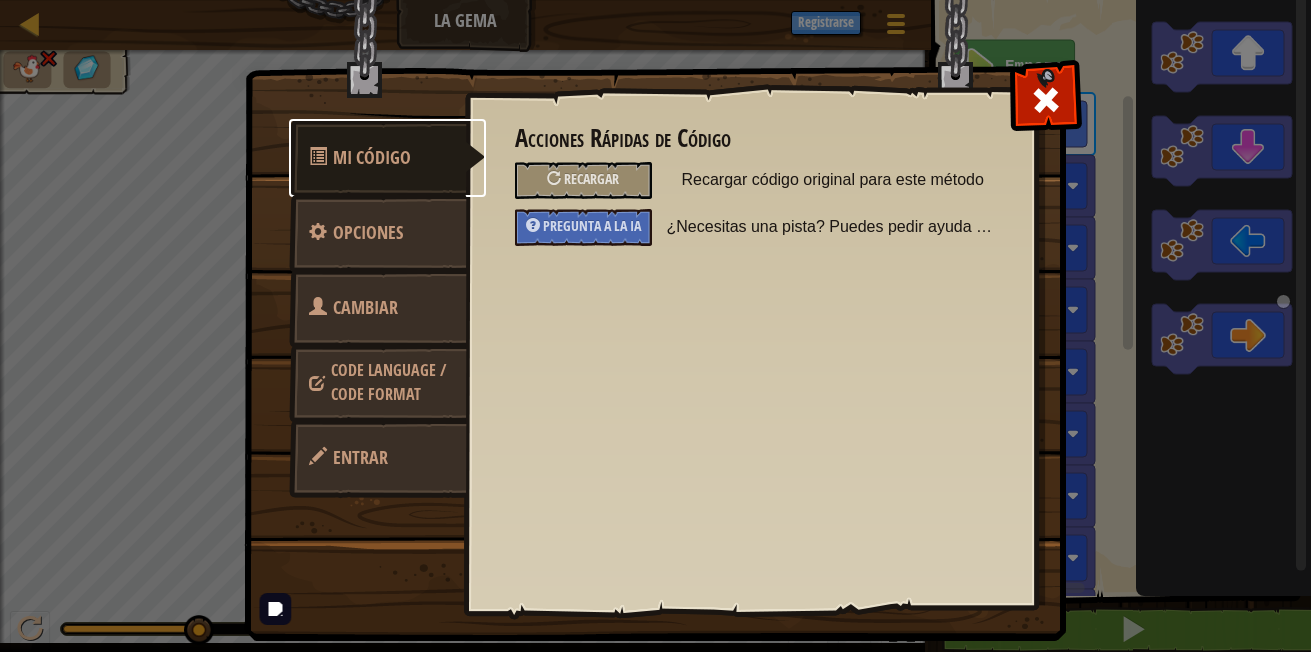 click on "Mi Código" at bounding box center [372, 157] 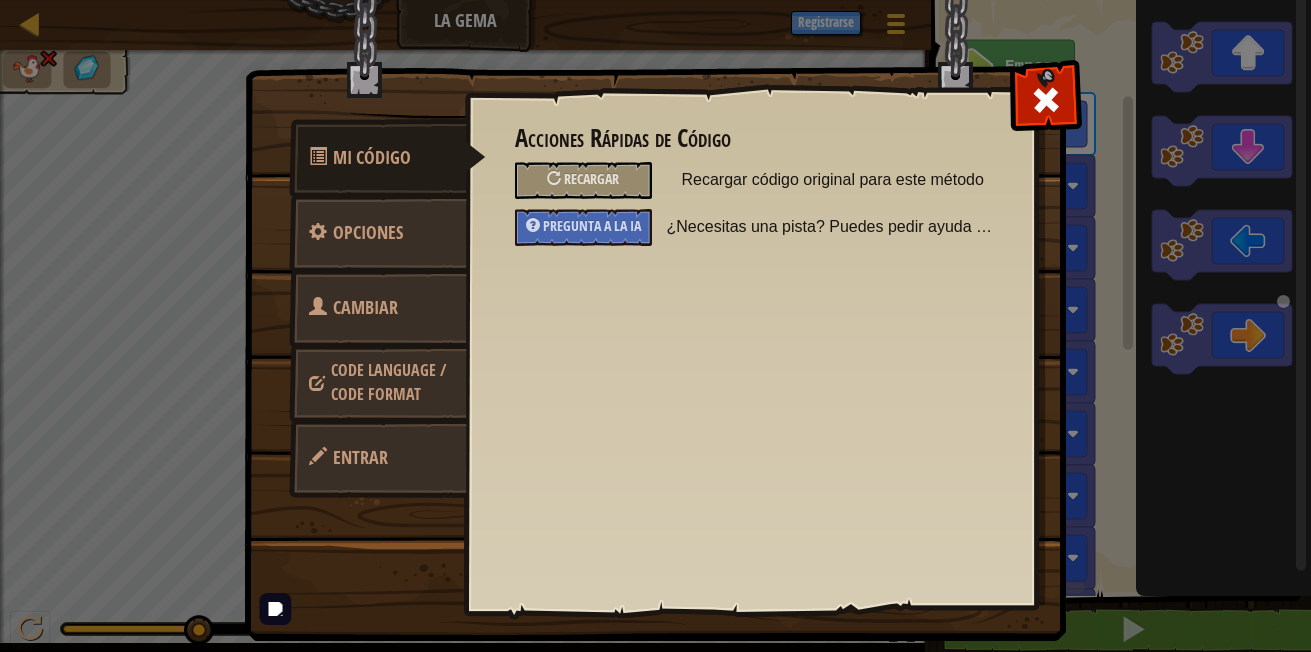 click on "Cambiar héroe" at bounding box center [378, 333] 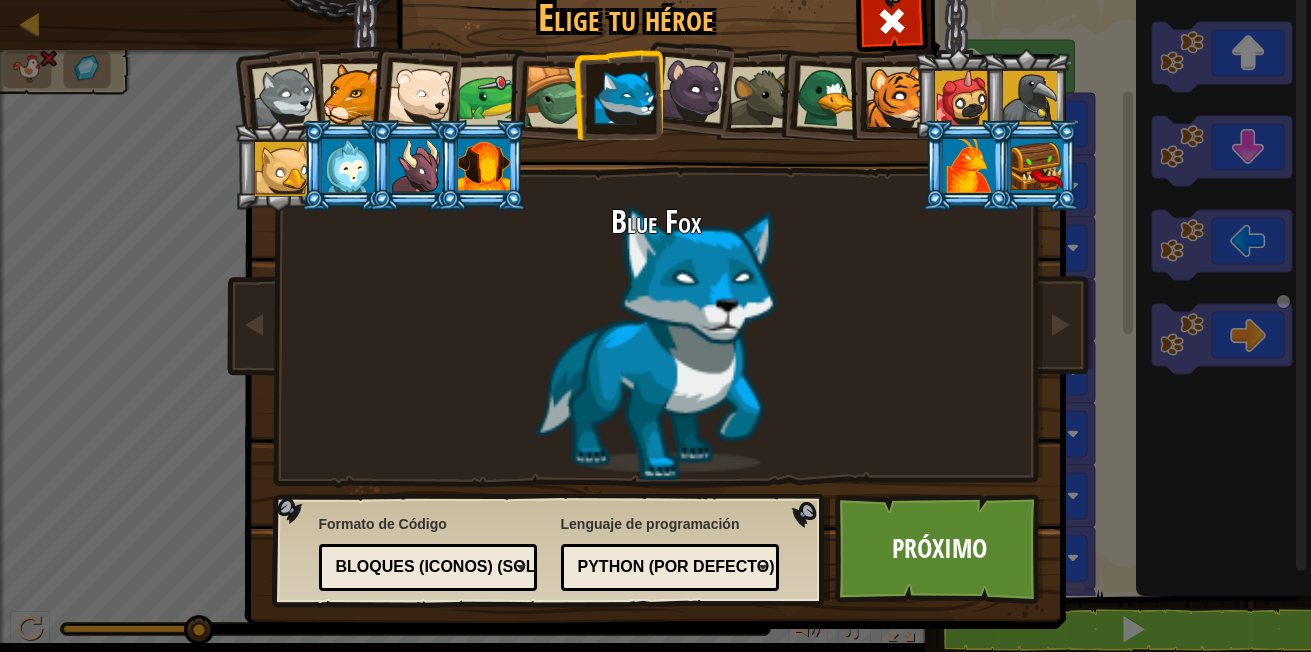 click on "Blue Fox" at bounding box center (656, 342) 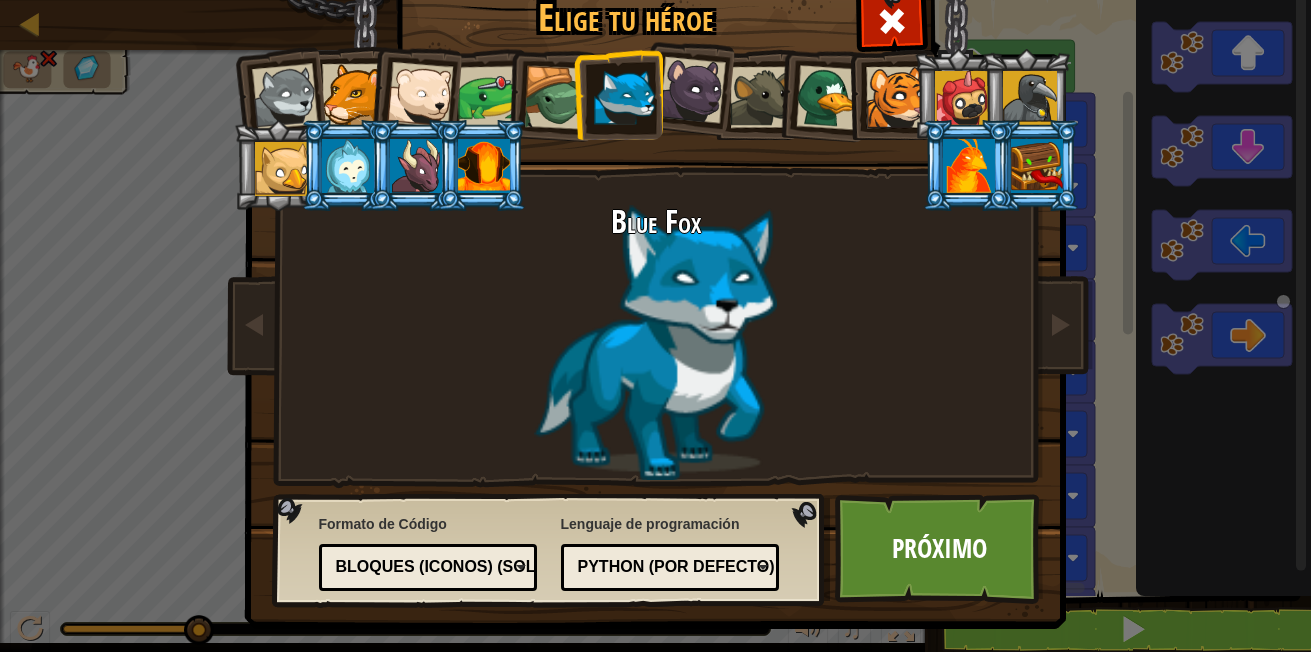 click on "Elige tu héroe 0 [PERSON_NAME] Pup Cougar Polar Bear Cub Frog Tortuga Blue [PERSON_NAME] Panterita Brown Rat Pato Cachorro de tigre Pugicorn Raven Baby [PERSON_NAME] Yetibab Mimic Phoenix Dragoncito Kindling Elemental Formato de Código Código de texto Bloques y código Bloques Bloques (iconos) (Solo Junior) Bloques (iconos) (Solo Junior) Bloques - Arrastra y suelta bloques para tabletas o estudiantes más jóvenes   Bloques (iconos) (Solo Junior) - Icon-based blocks for phones or pre-readers Bloques y código - Bloques y código de texto lado a lado Código de texto - Escribe código basado en texto en un editor de código real. Lenguaje de programación Python (por Defecto) JavaScript Lua C++ Java (Experimental) Python (por Defecto) C++ - (Solo para suscriptores) Desarrollo de videojuegos e informática de alto rendimiento. Java (Experimental) - (Sólo para Suscriptiores) Android y Empresarial. JavaScript - El lenguaje de la web (no es Java). Lua - Lenguaje para Juegos. Python (por Defecto) - Simple pero poderoso. Próximo" at bounding box center (655, 326) 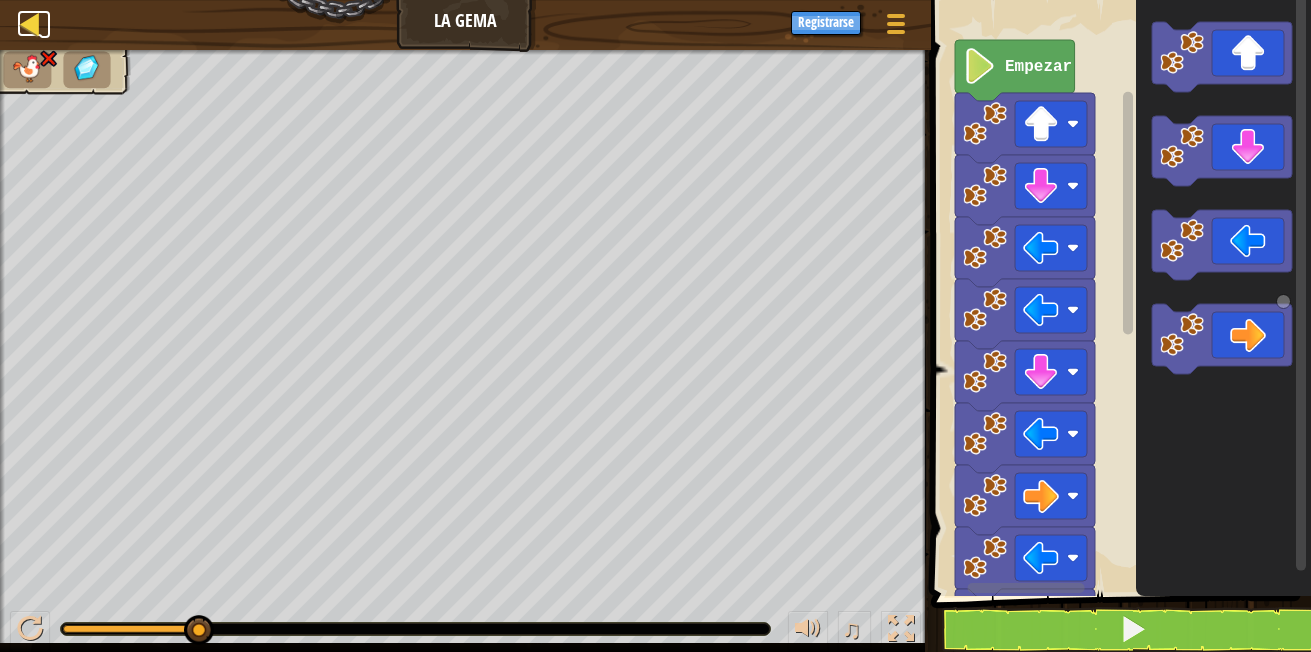 click at bounding box center [30, 23] 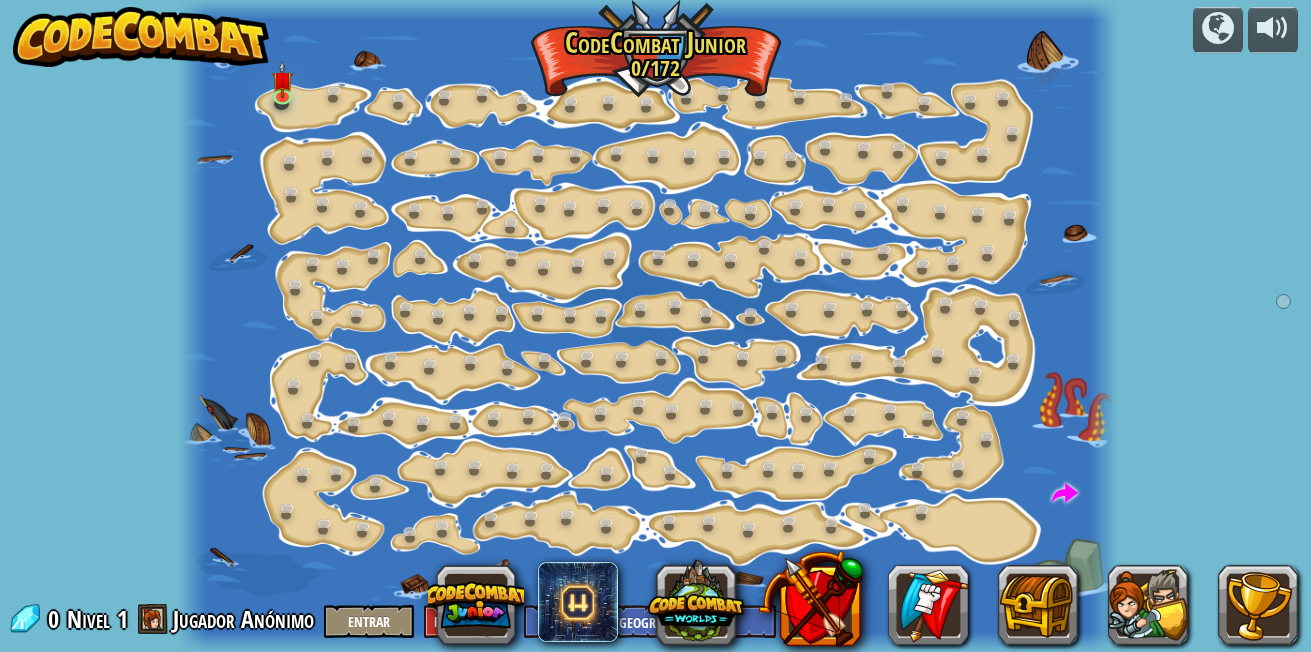 select on "es-419" 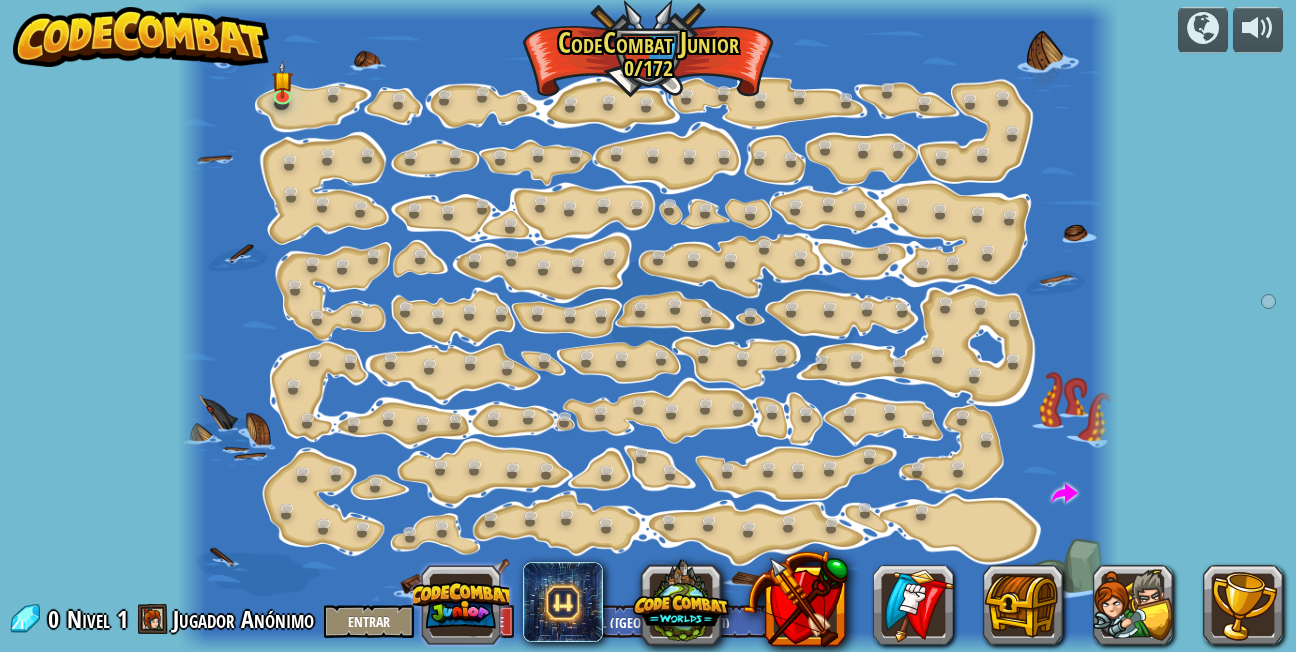 click at bounding box center [461, 605] 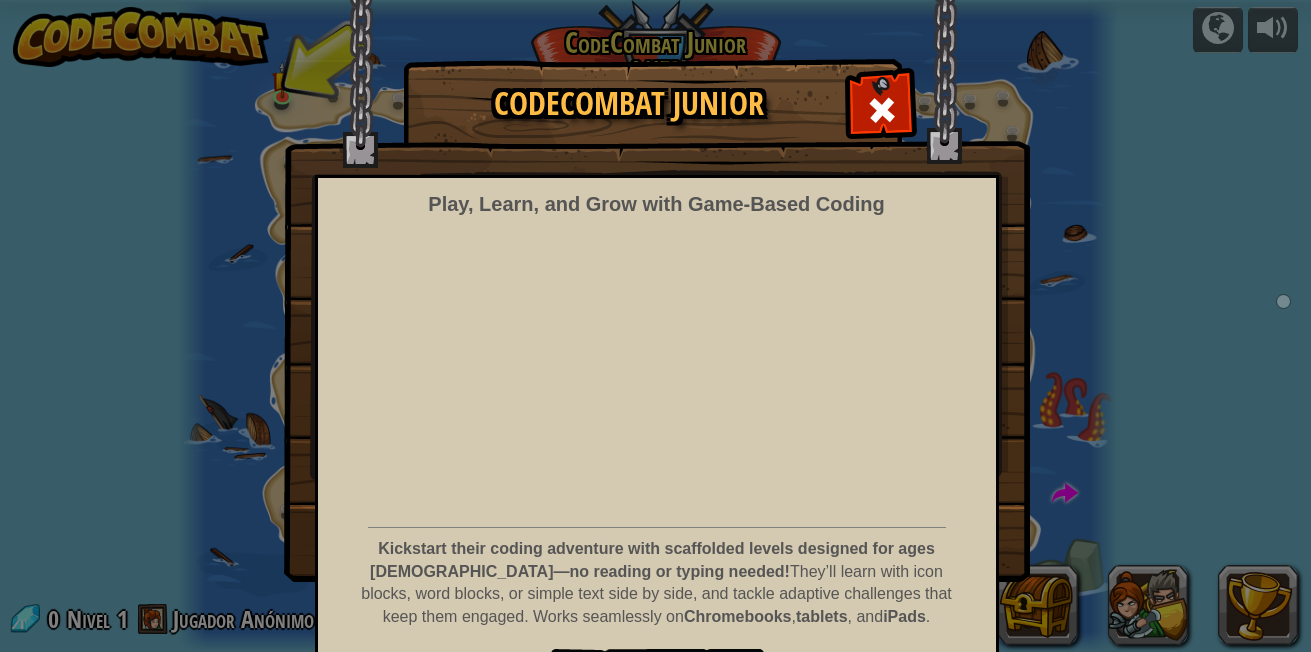 click on "CodeCombat Junior Play, Learn, and Grow with Game‑Based Coding Kickstart their coding adventure with scaffolded levels designed for ages [DEMOGRAPHIC_DATA]—no reading or typing needed!  They’ll learn with icon blocks, word blocks, or simple text side by side, and tackle adaptive challenges that keep them engaged. Works seamlessly on  Chromebooks ,  tablets , and  iPads .
Jugar Ahora" at bounding box center [655, 320] 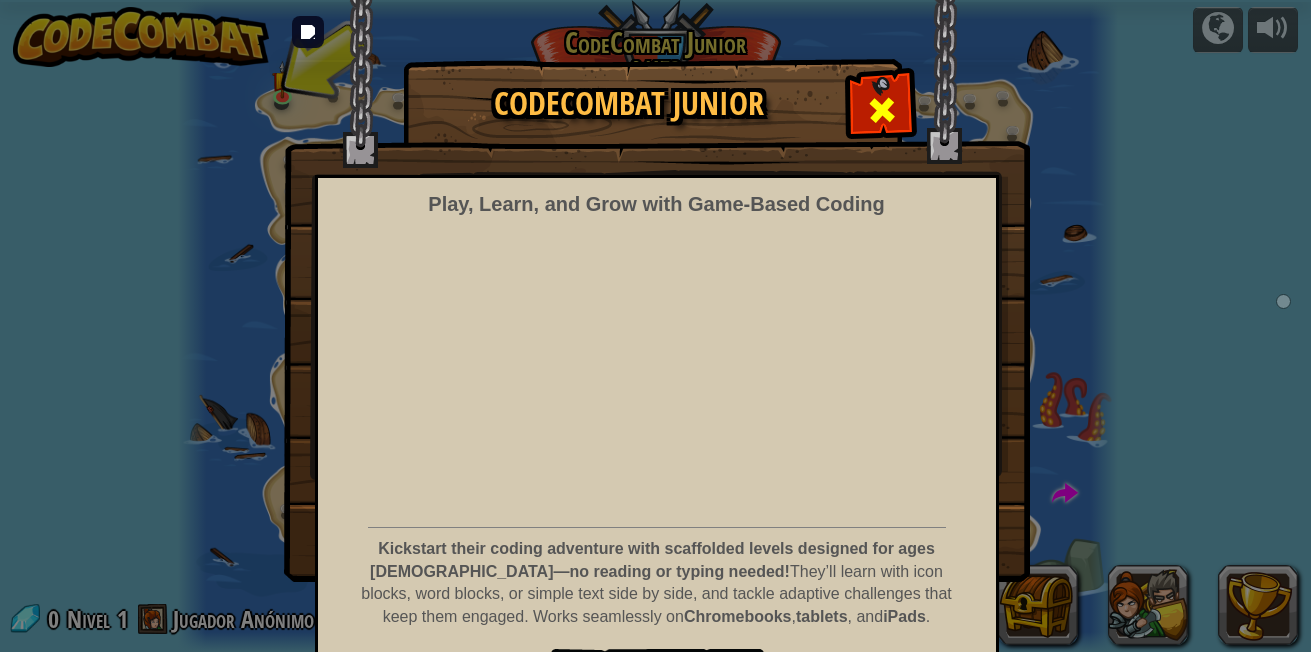 click at bounding box center [882, 110] 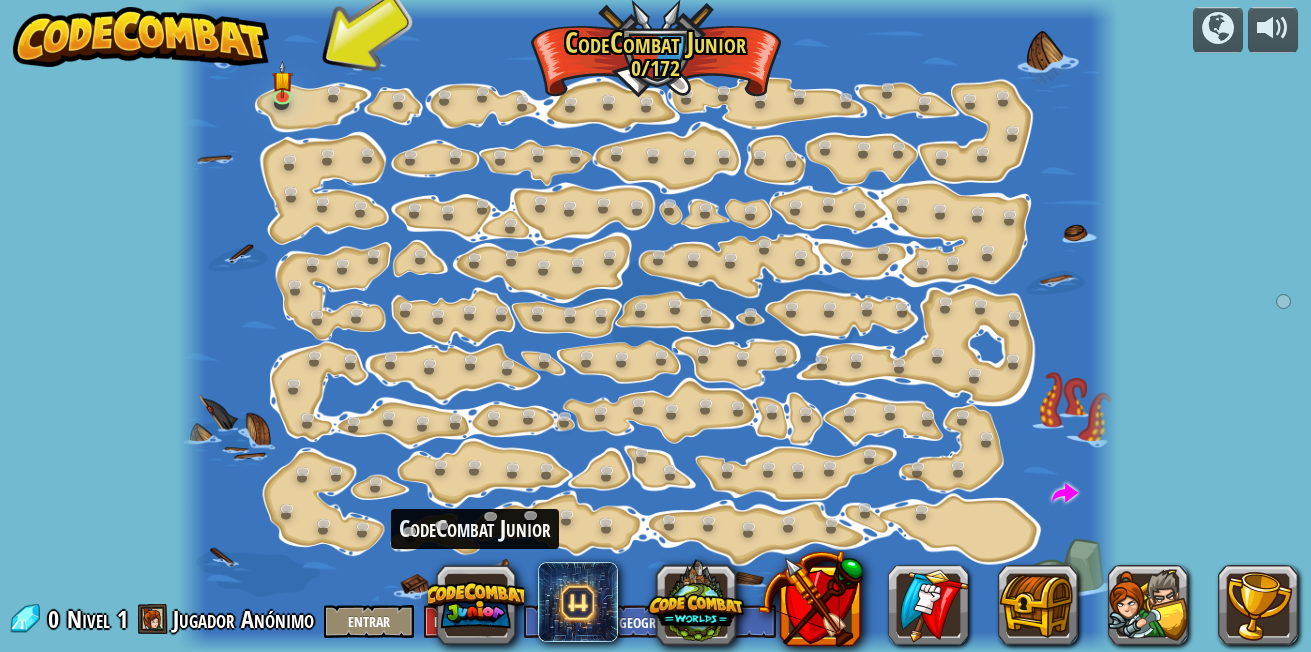 scroll, scrollTop: 1, scrollLeft: 0, axis: vertical 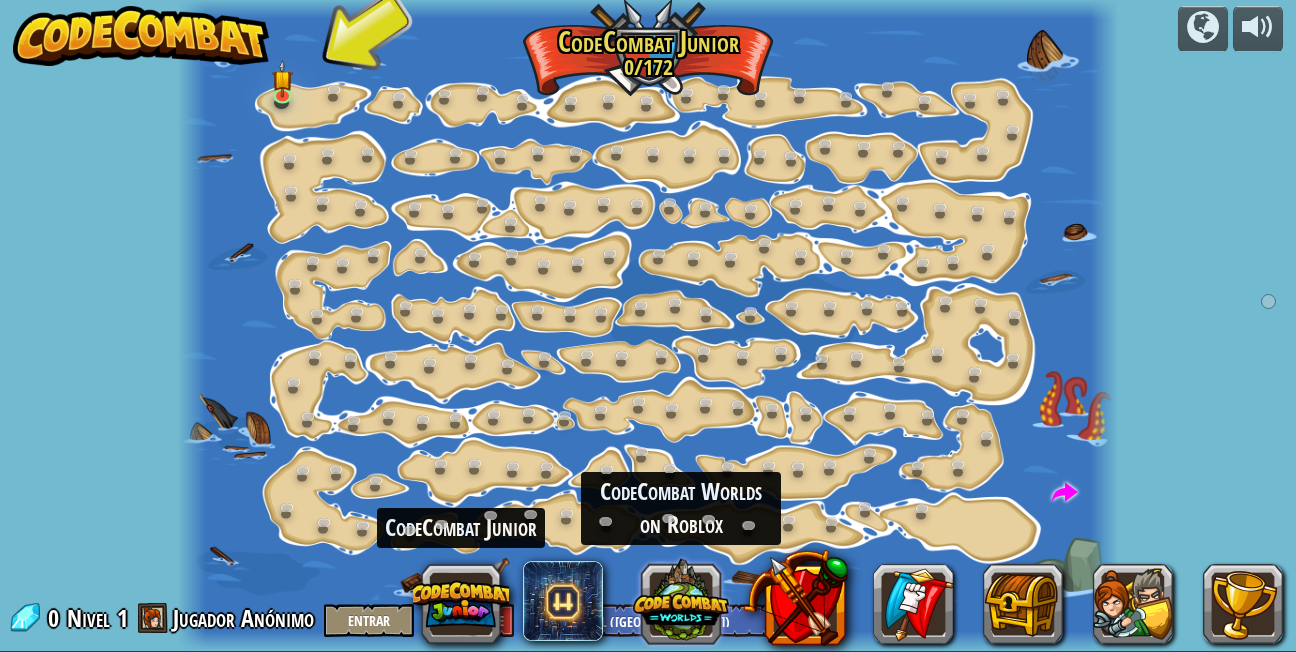 click at bounding box center [681, 601] 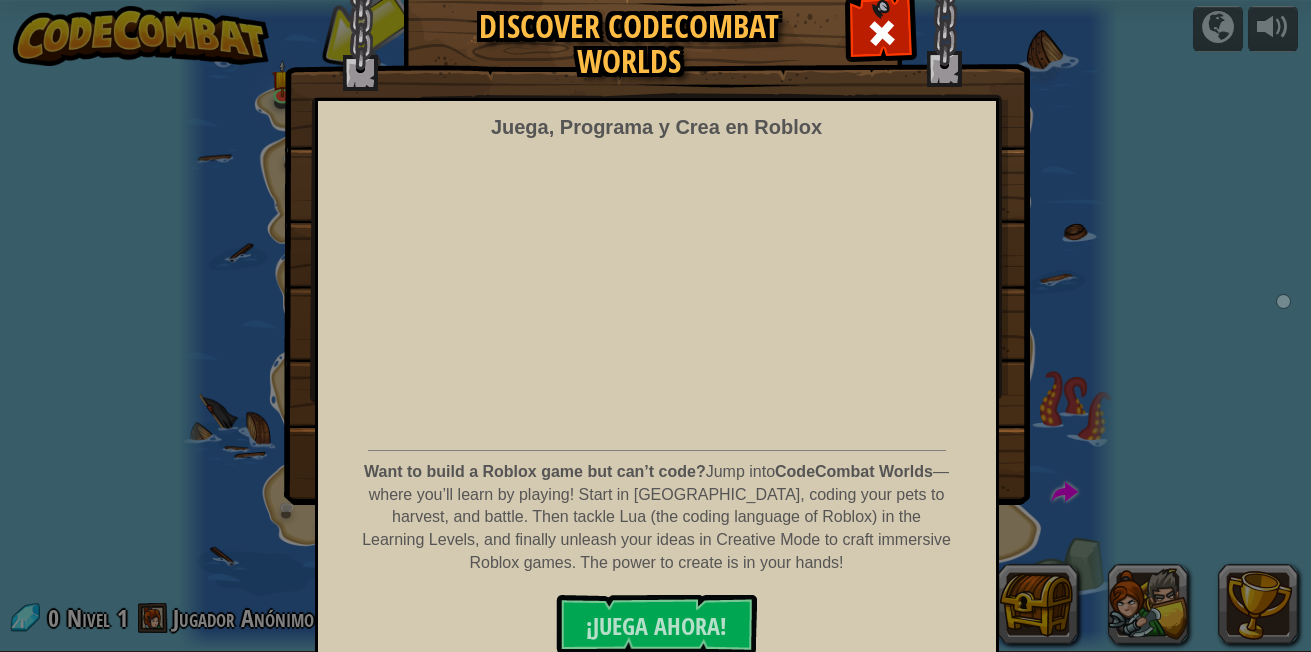 scroll, scrollTop: 93, scrollLeft: 0, axis: vertical 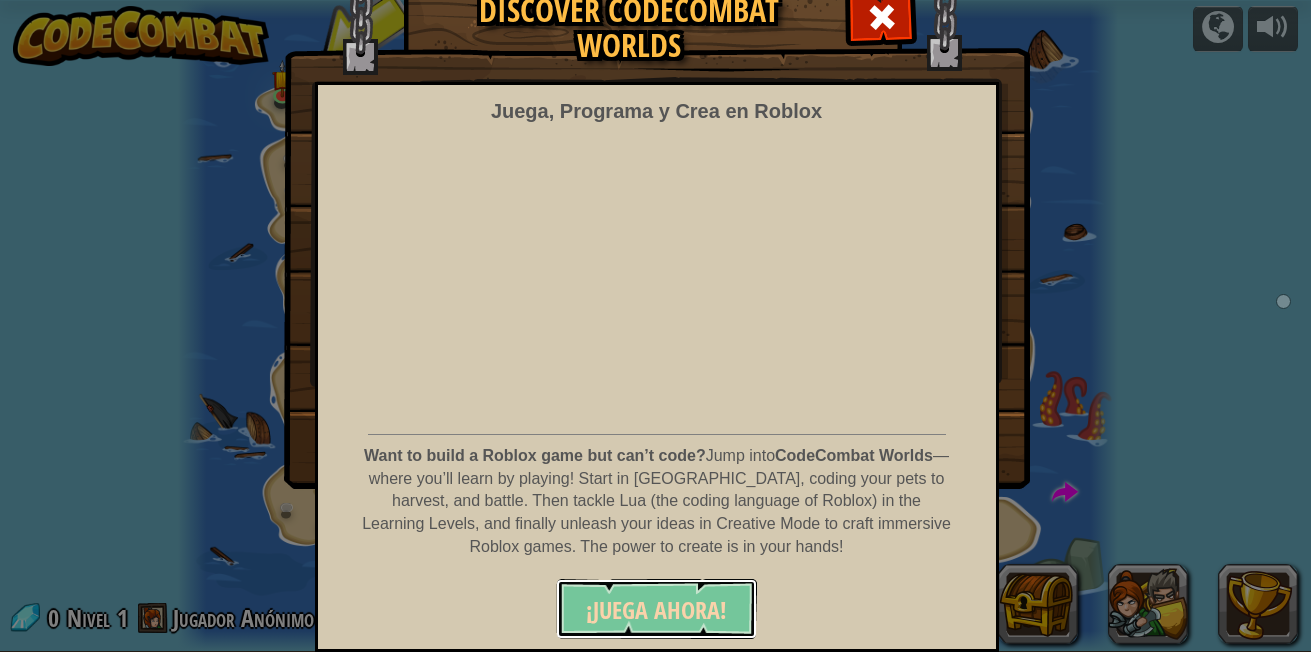 click on "¡JUEGA AHORA!" at bounding box center [656, 610] 